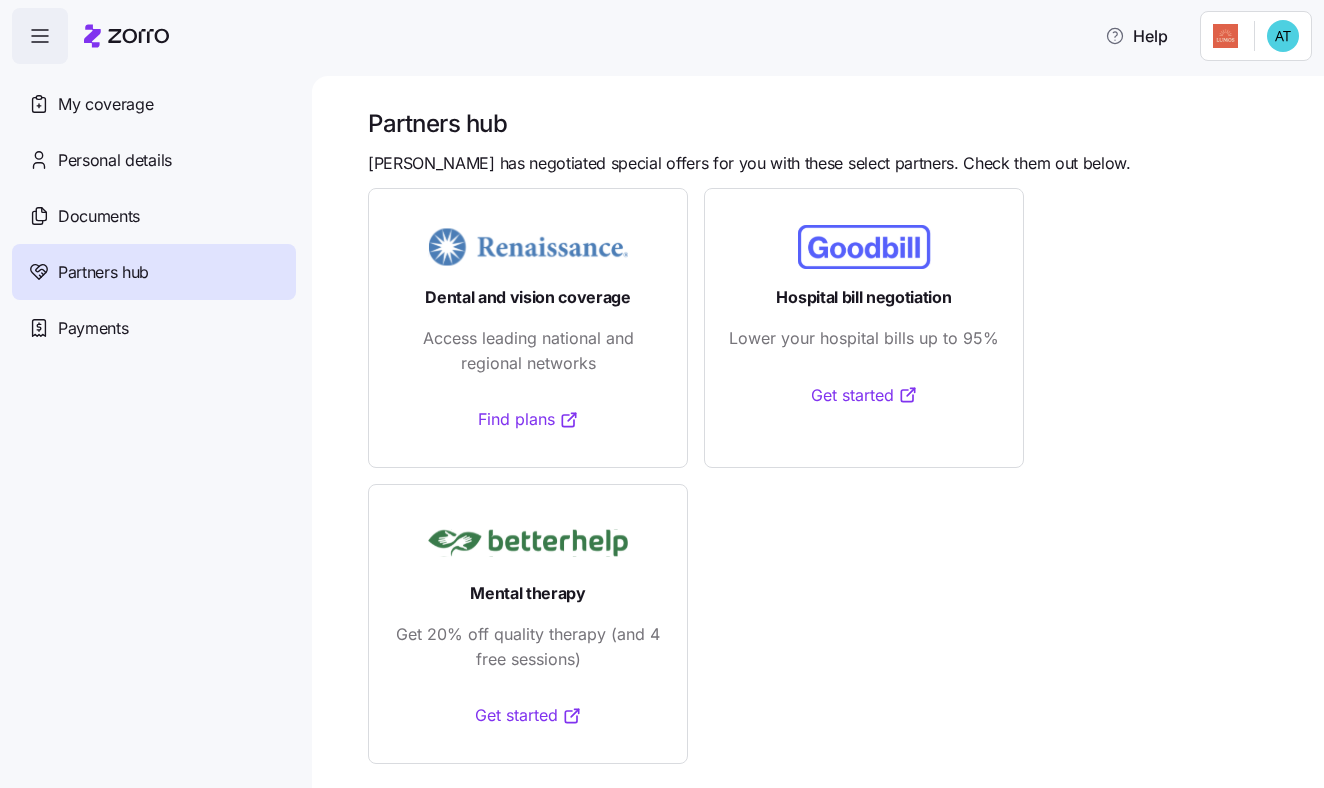 scroll, scrollTop: 0, scrollLeft: 0, axis: both 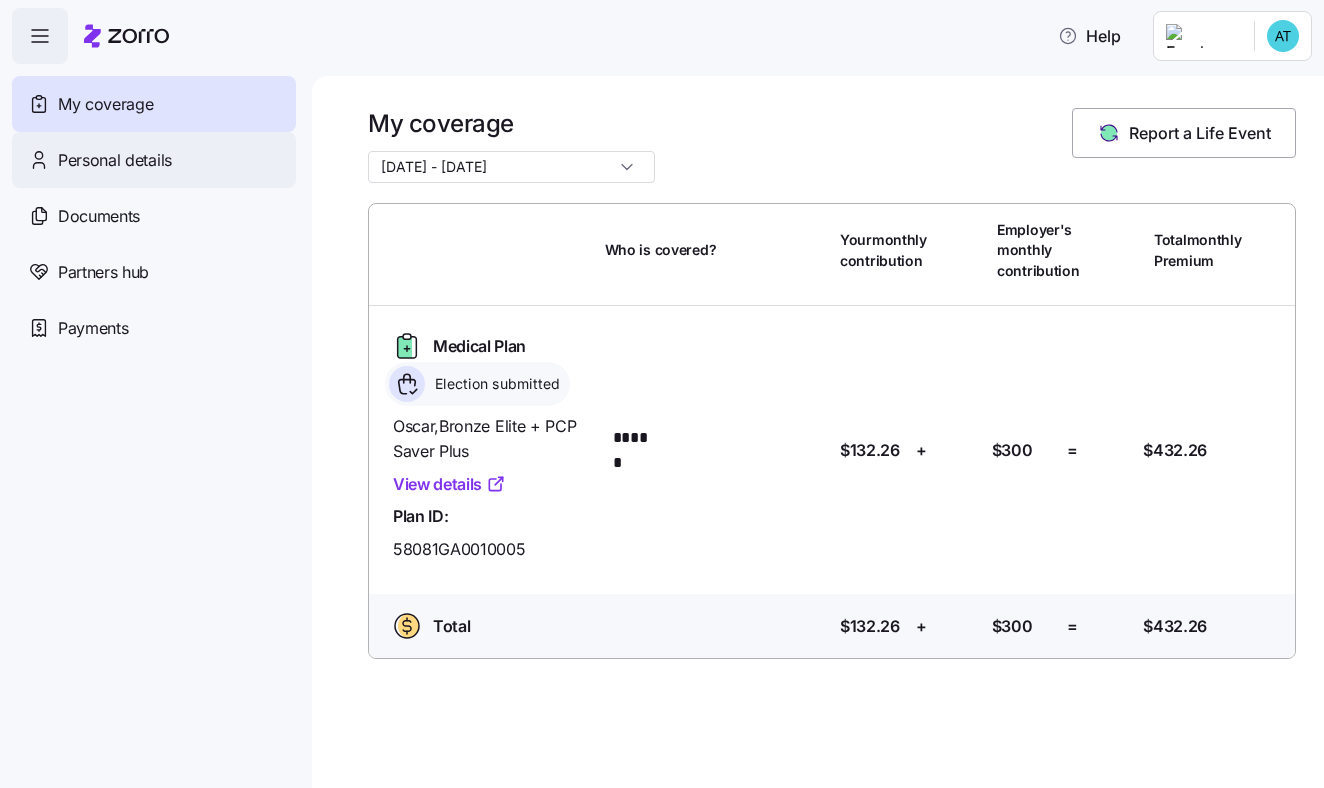 click on "Personal details" at bounding box center [154, 160] 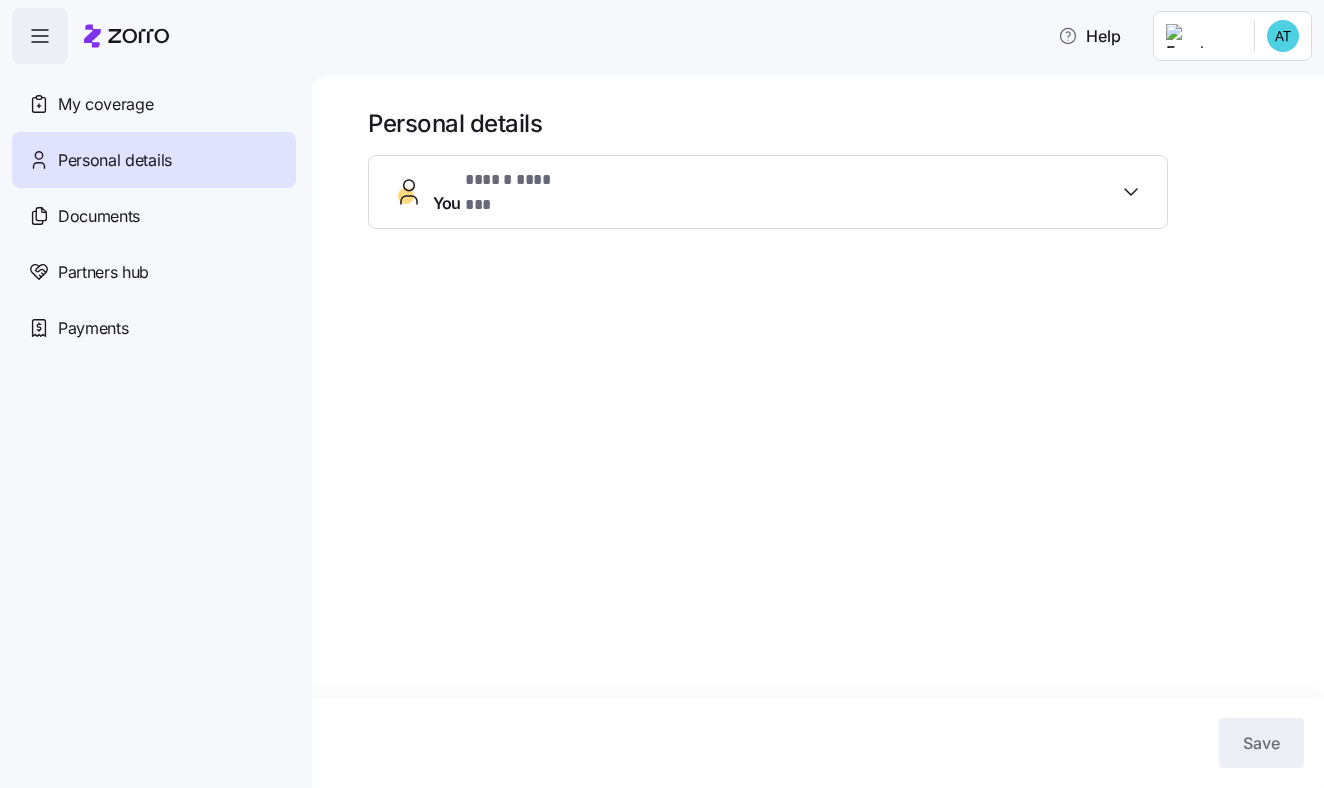 click 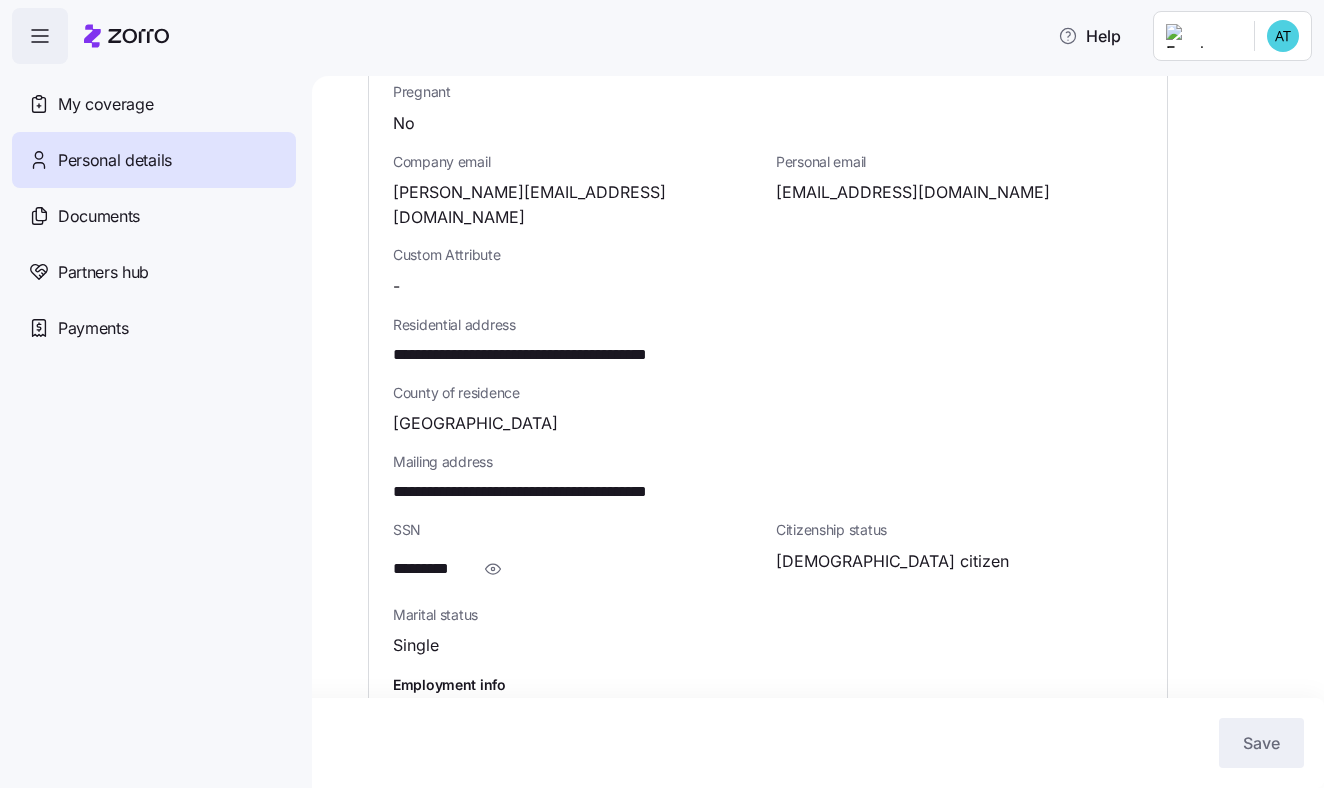 scroll, scrollTop: 535, scrollLeft: 0, axis: vertical 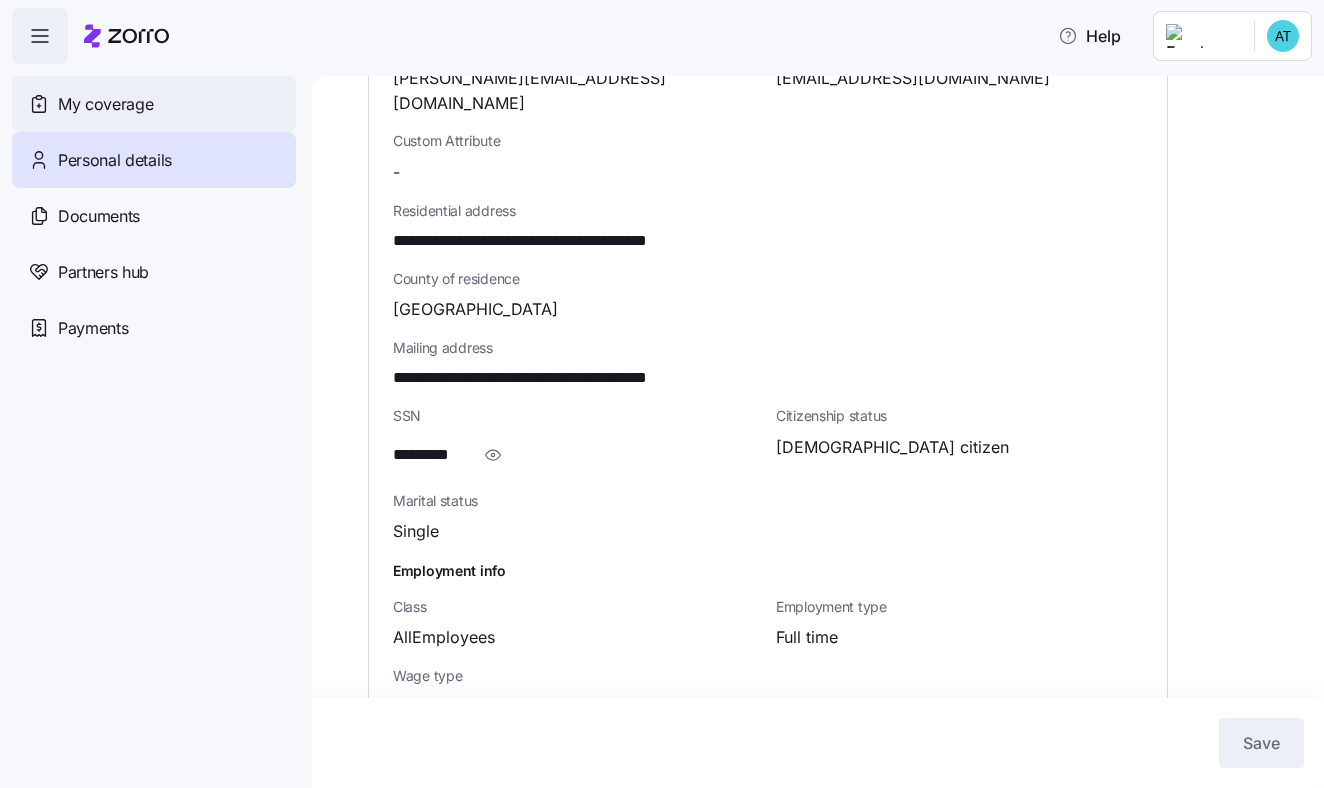 click on "My coverage" at bounding box center [105, 104] 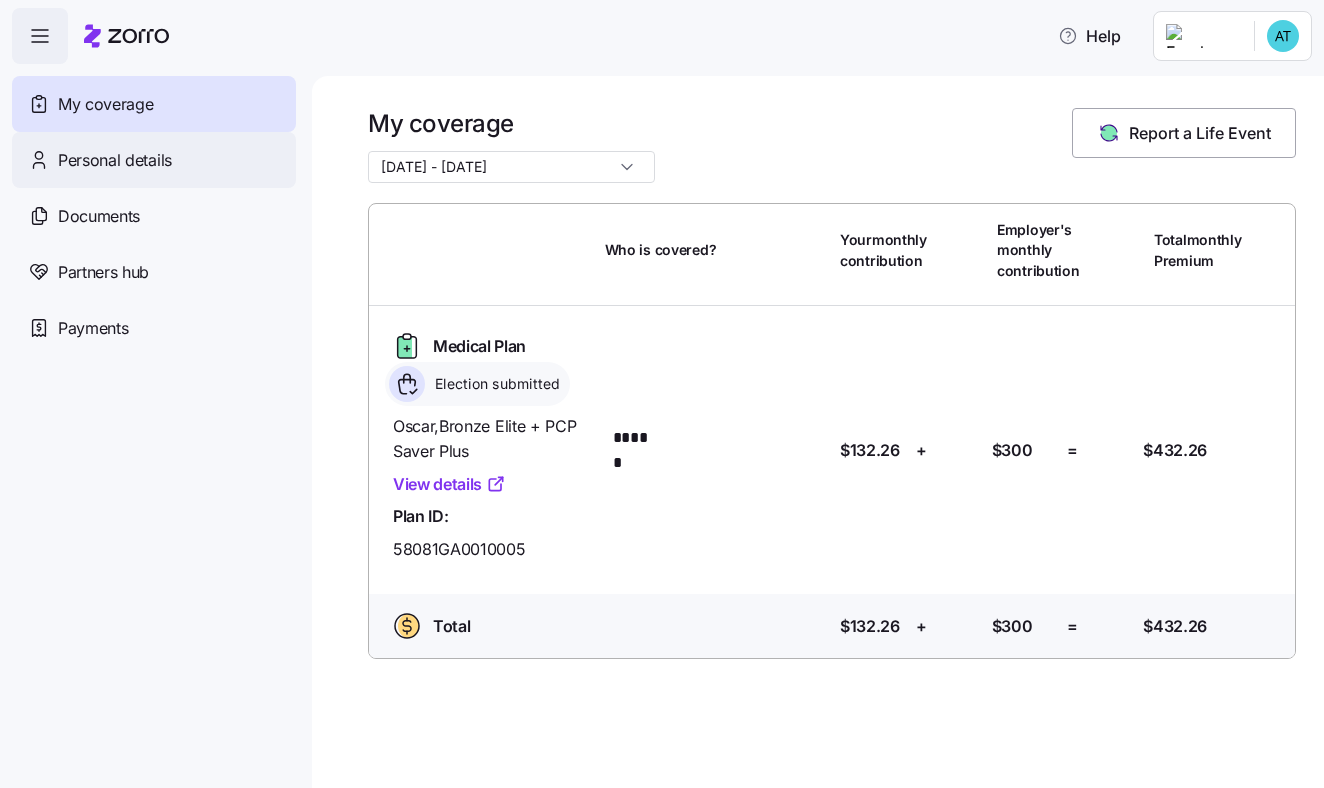 click on "Personal details" at bounding box center [115, 160] 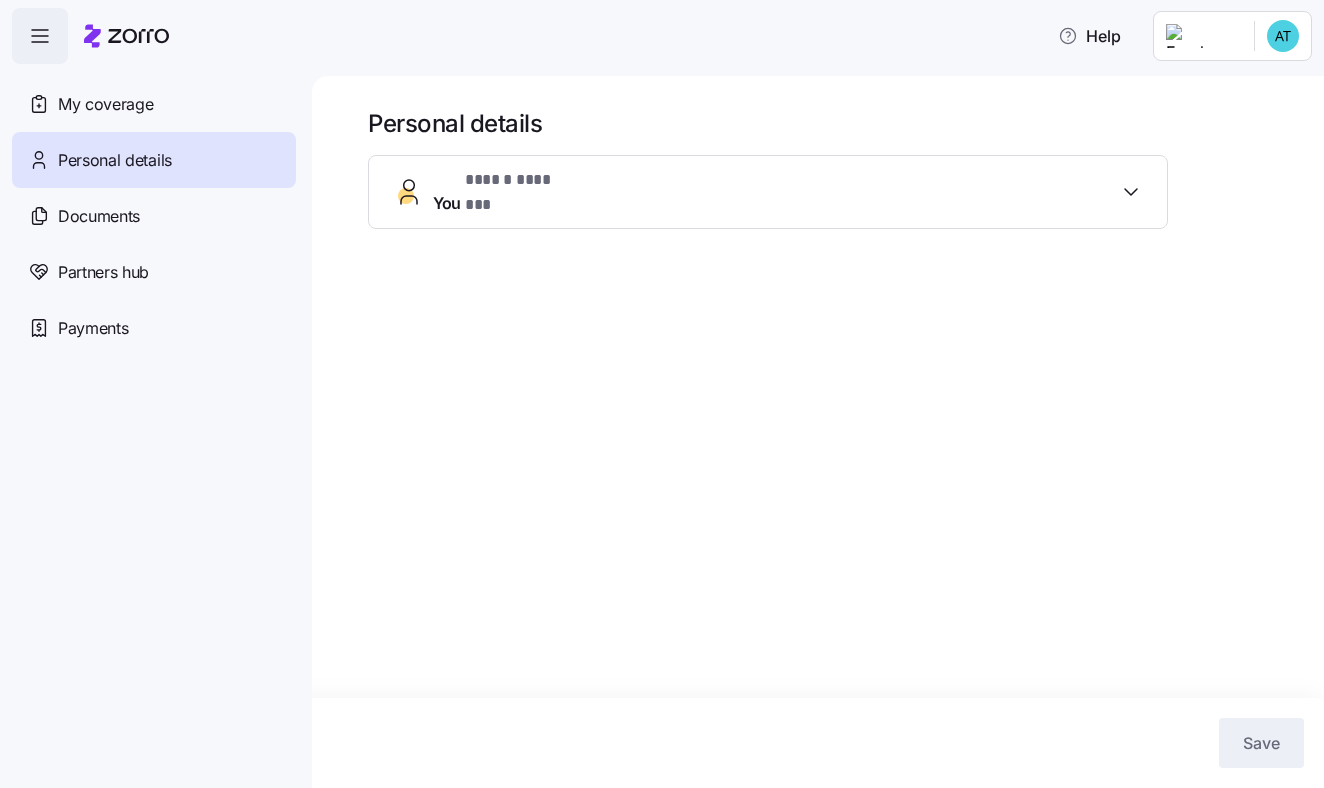 click 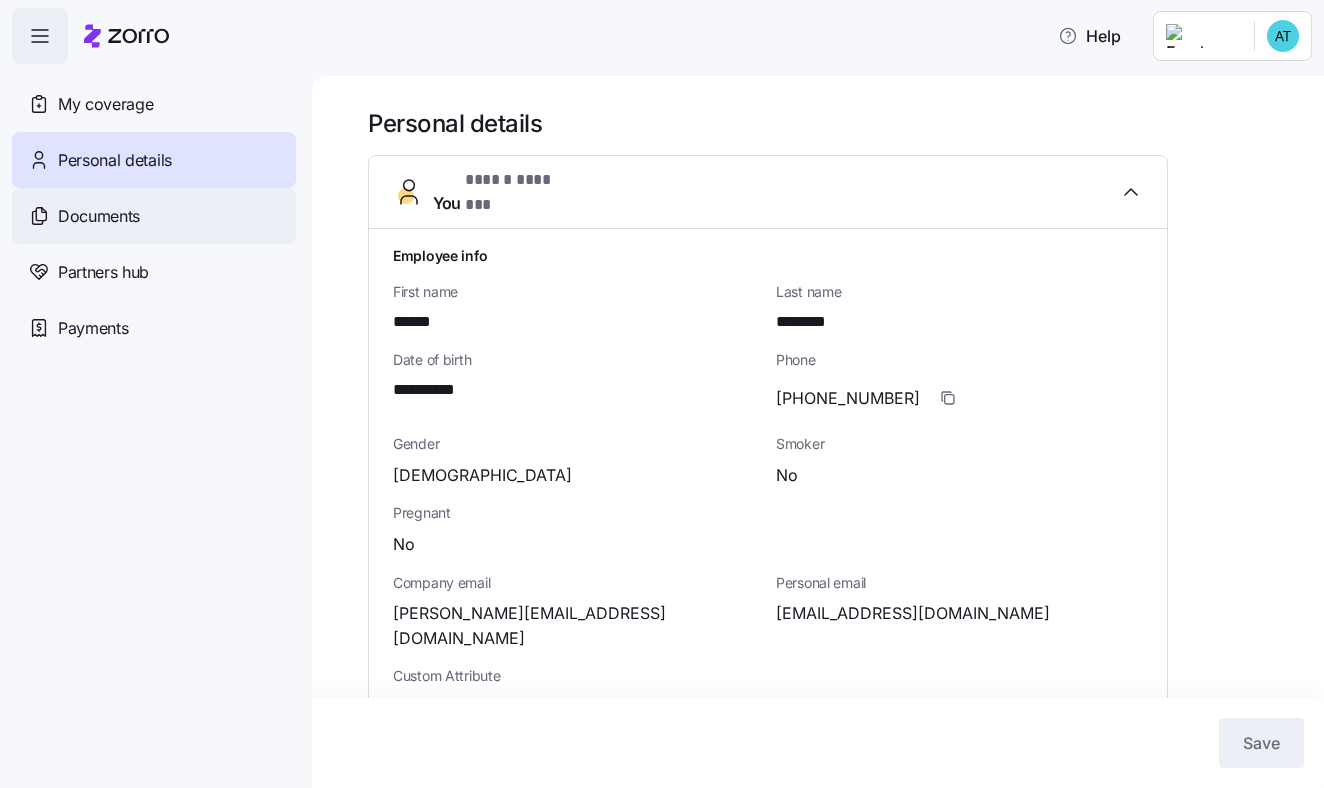 click on "Documents" at bounding box center [154, 216] 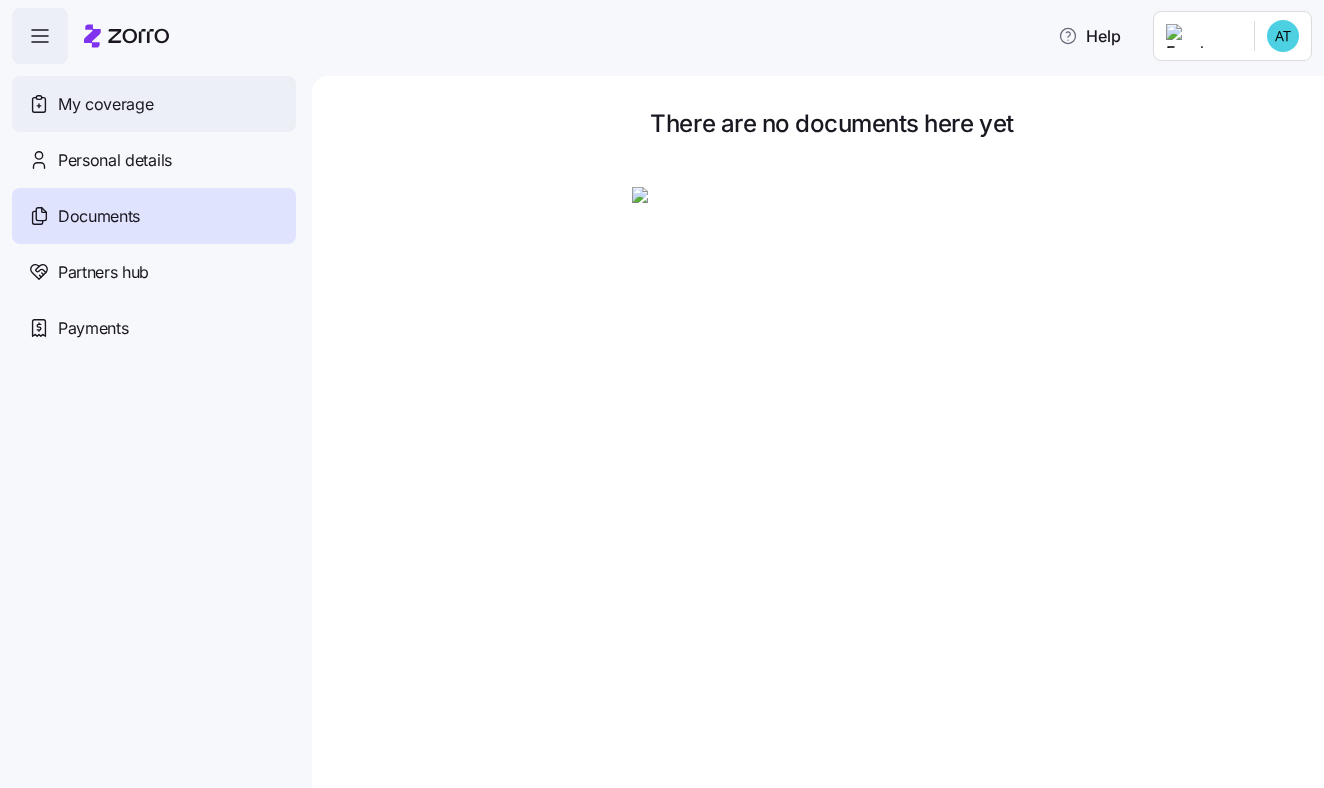 click on "My coverage" at bounding box center (154, 104) 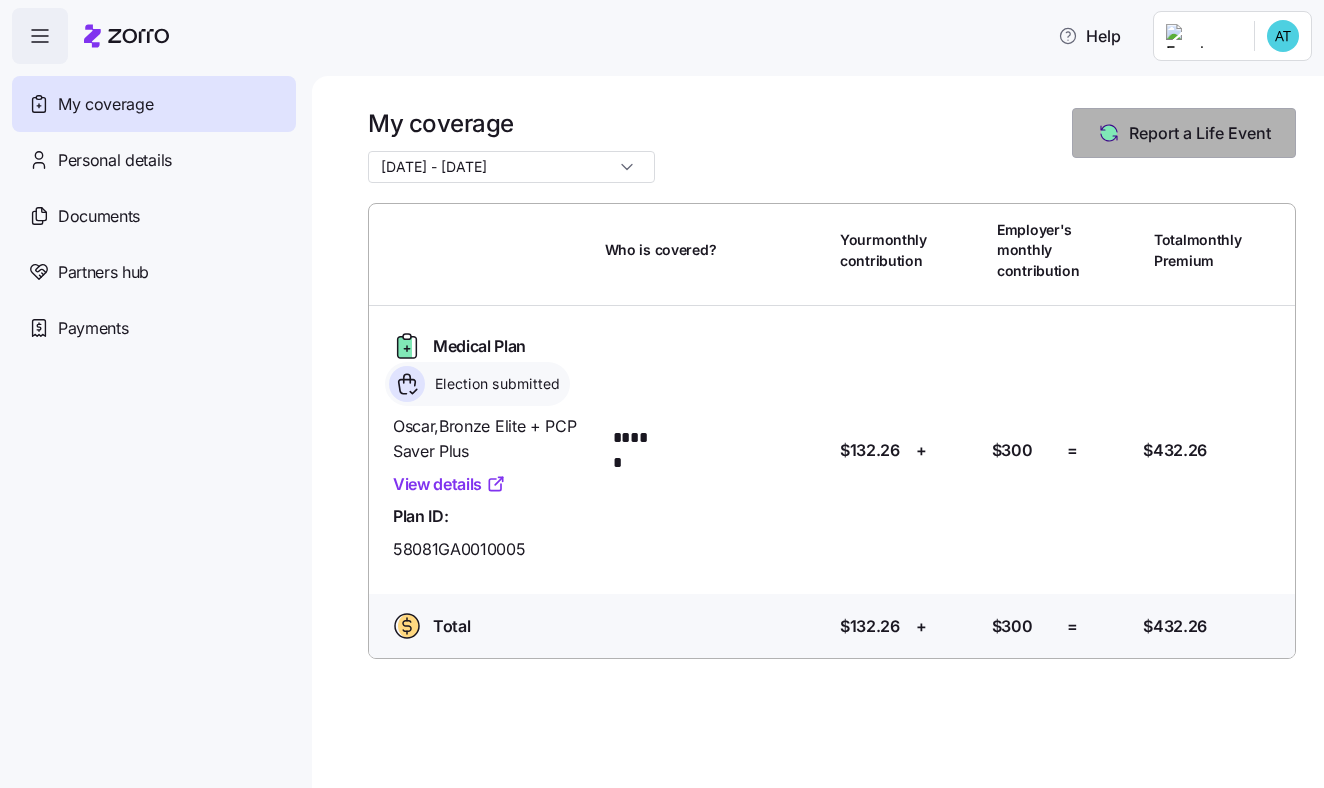 click on "Report a Life Event" at bounding box center (1184, 133) 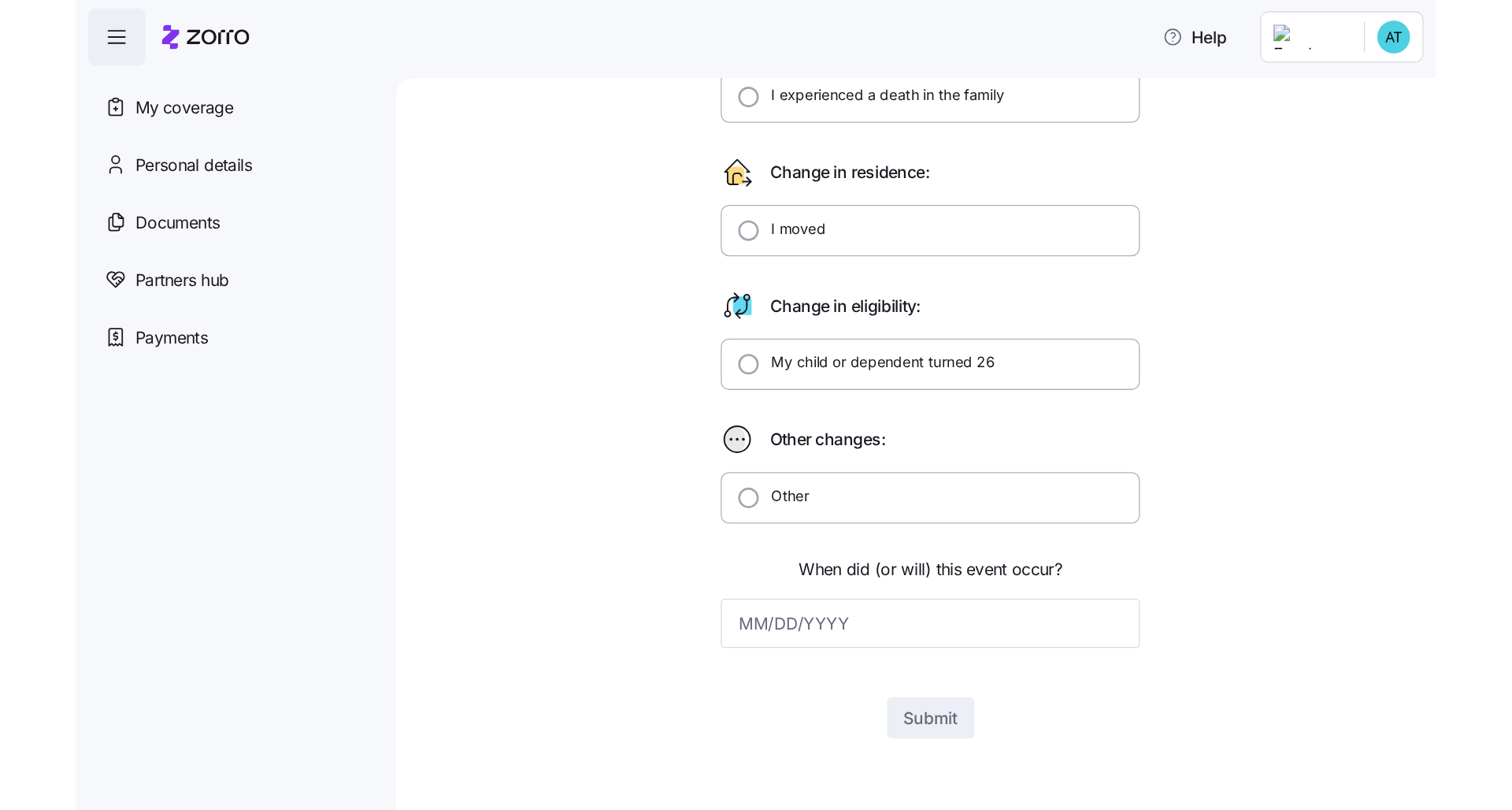 scroll, scrollTop: 0, scrollLeft: 0, axis: both 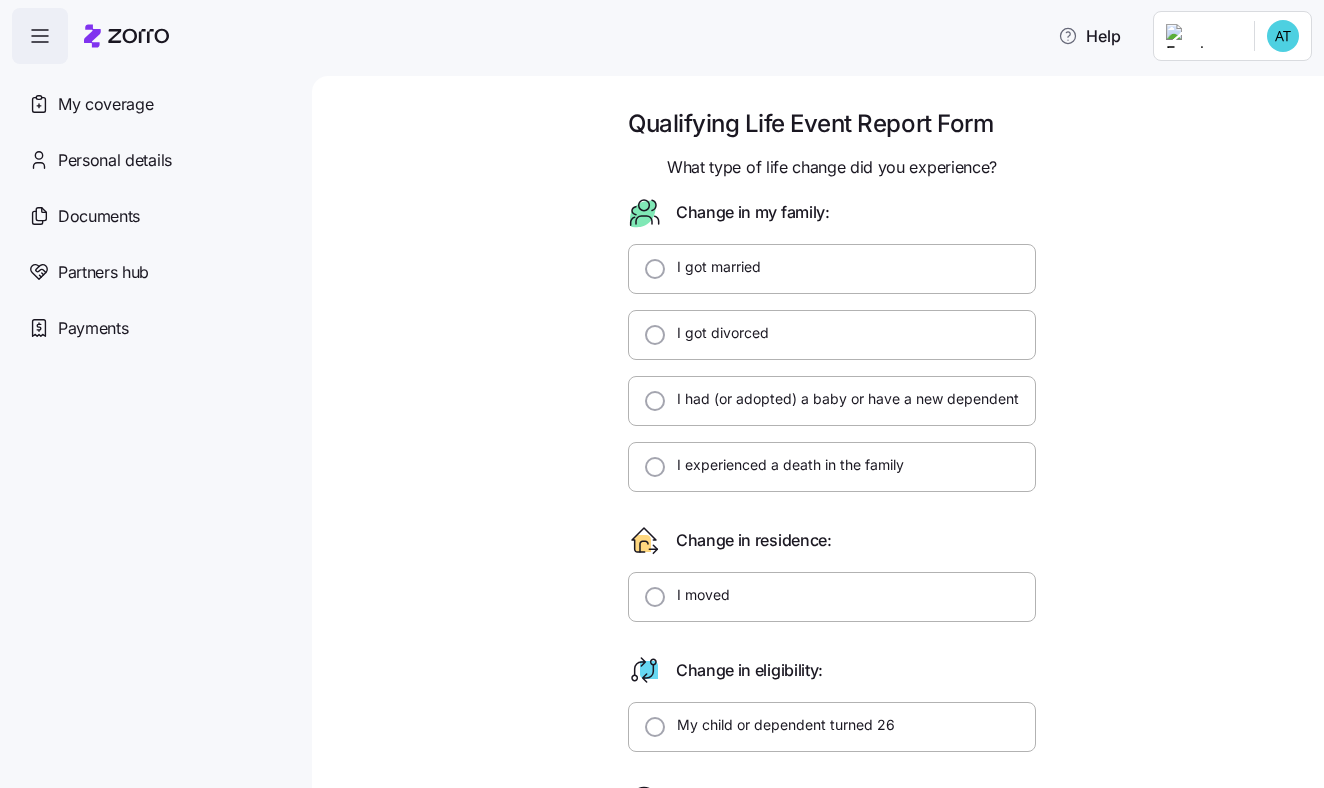 click 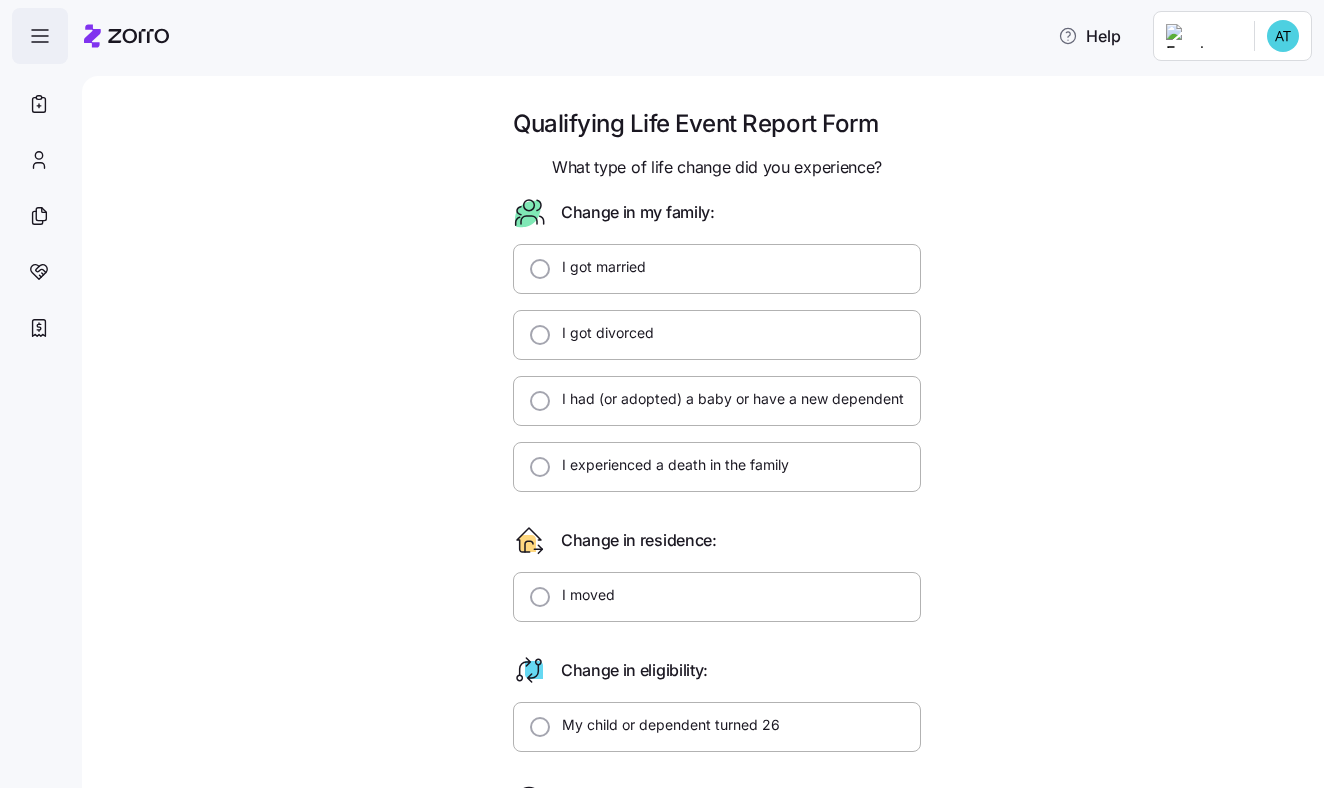 click 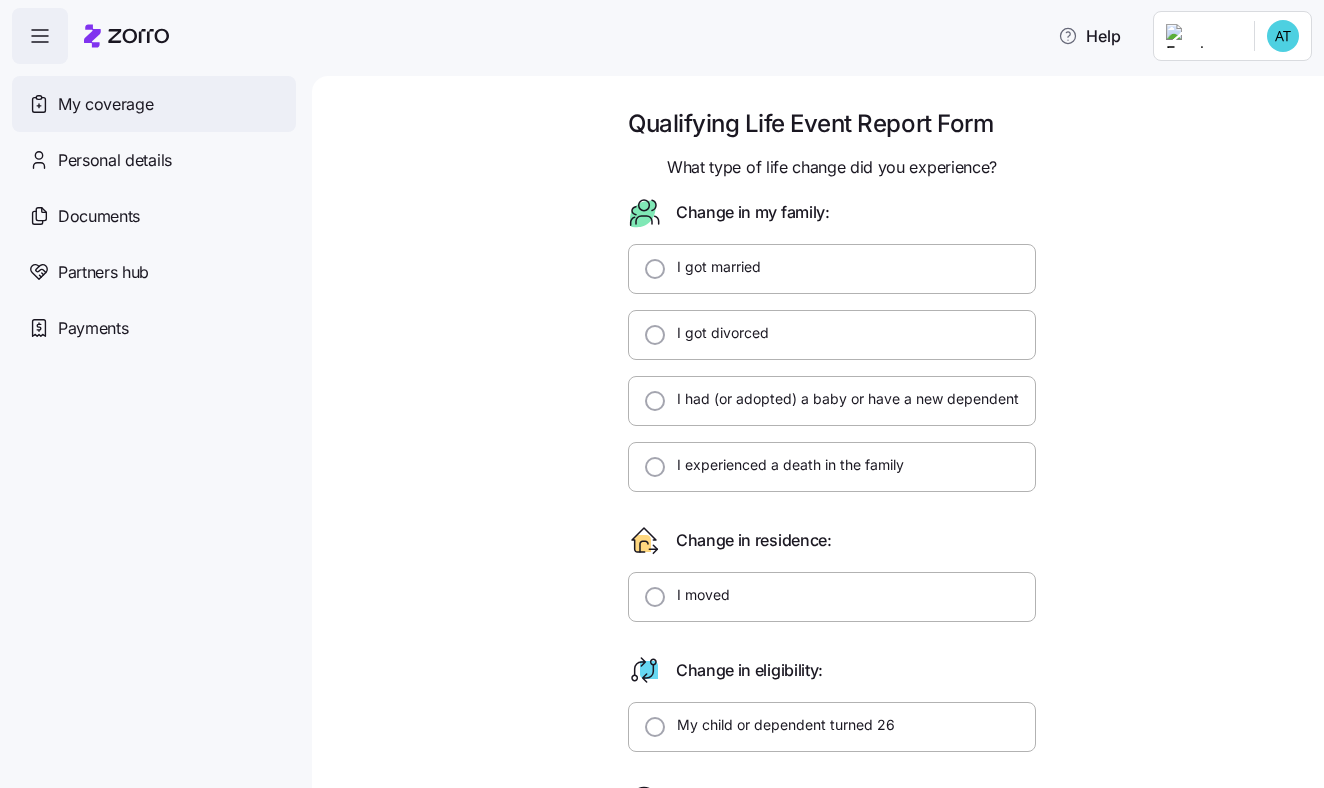 click on "My coverage" at bounding box center [154, 104] 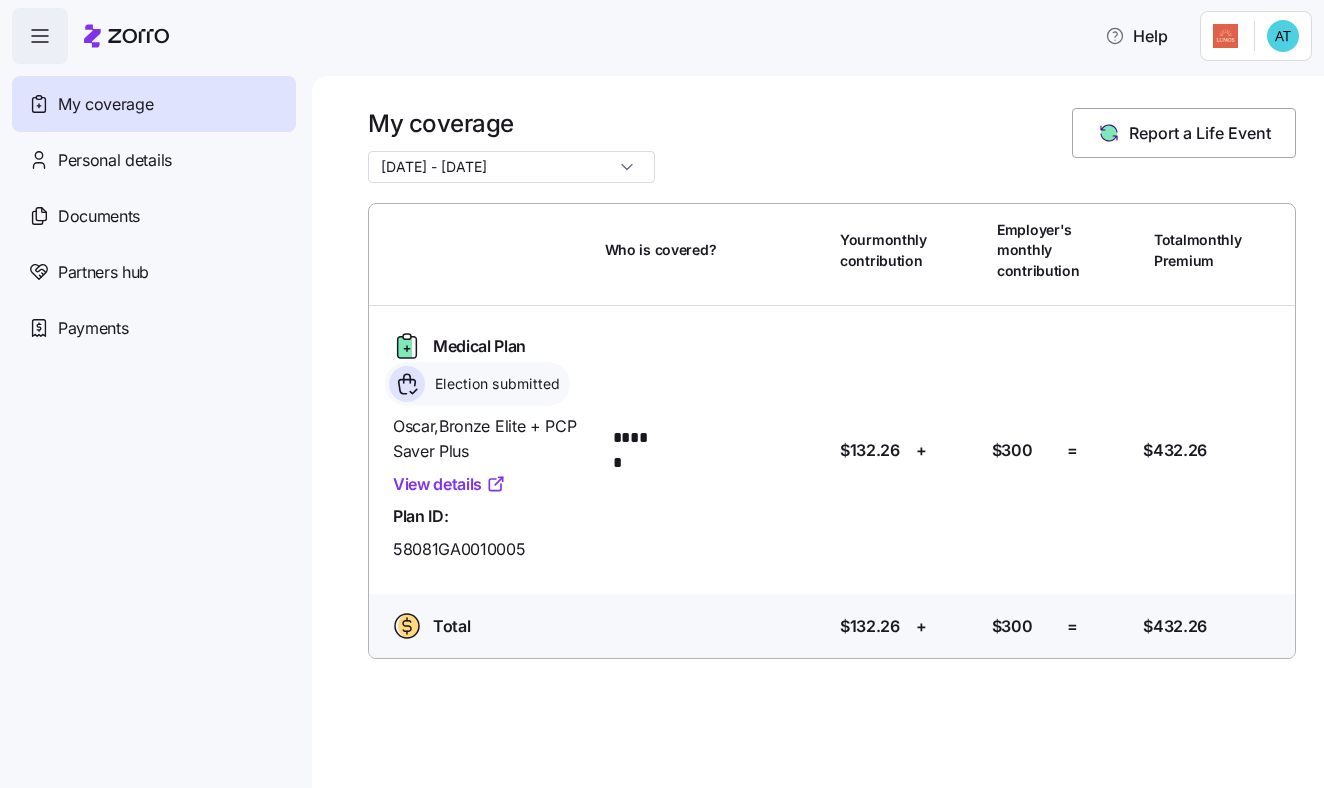 click on "[DATE] - [DATE]" at bounding box center (511, 167) 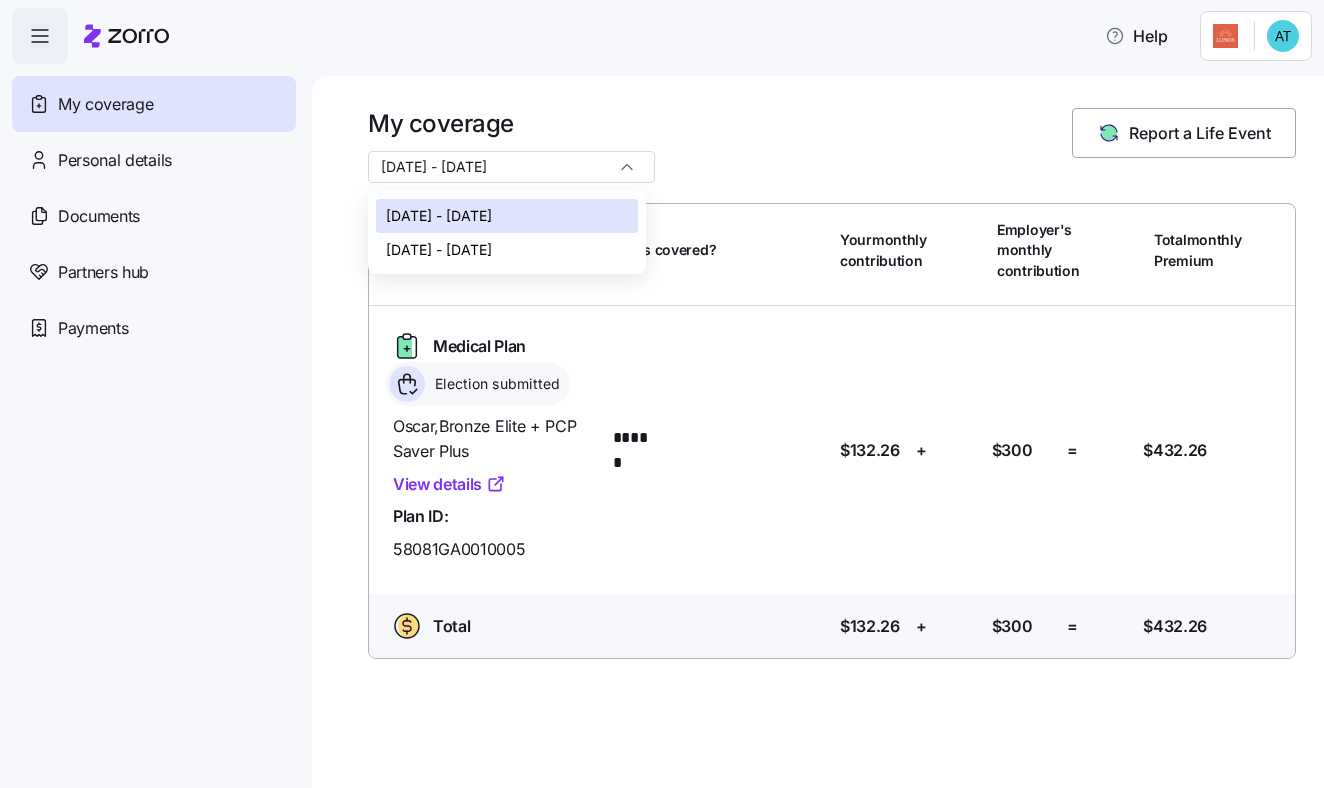 click on "[DATE] - [DATE]" at bounding box center [439, 250] 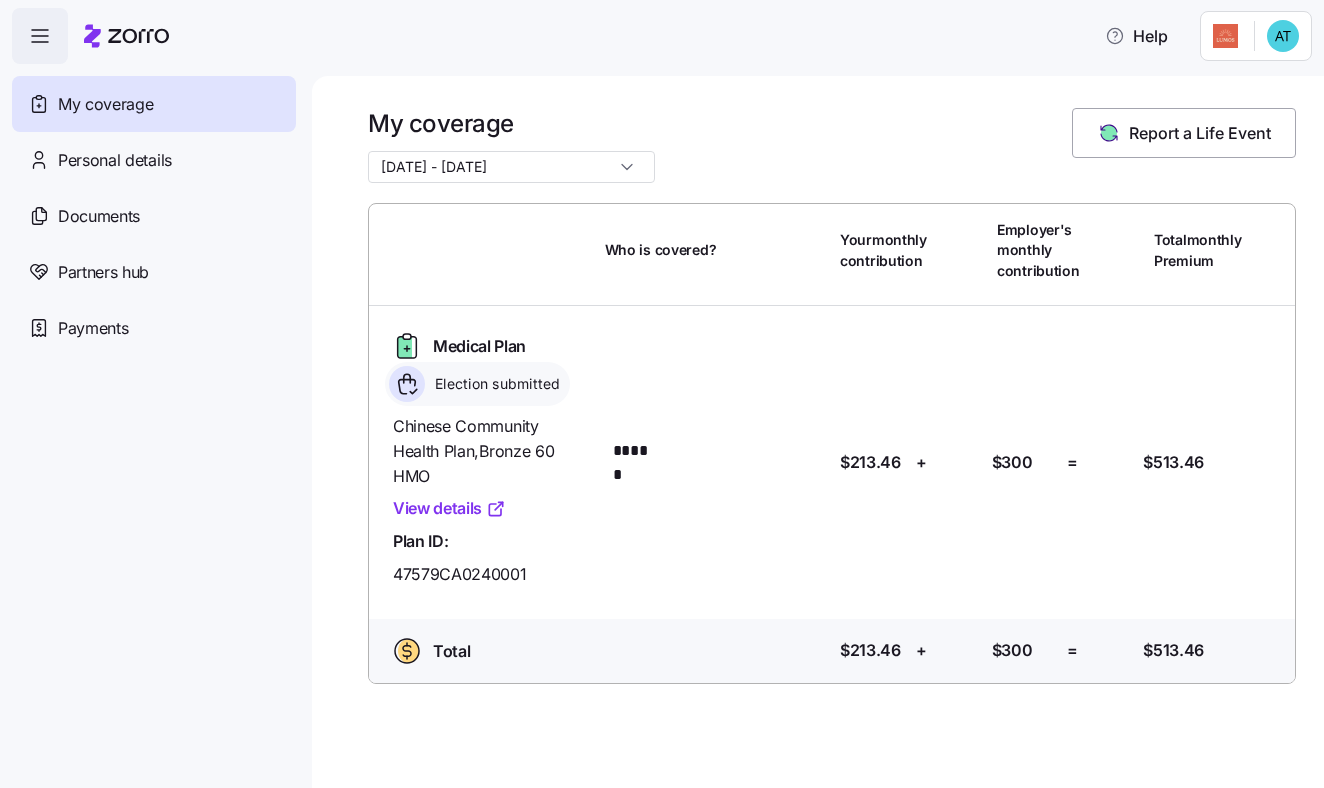 click on "[DATE] - [DATE]" at bounding box center [511, 167] 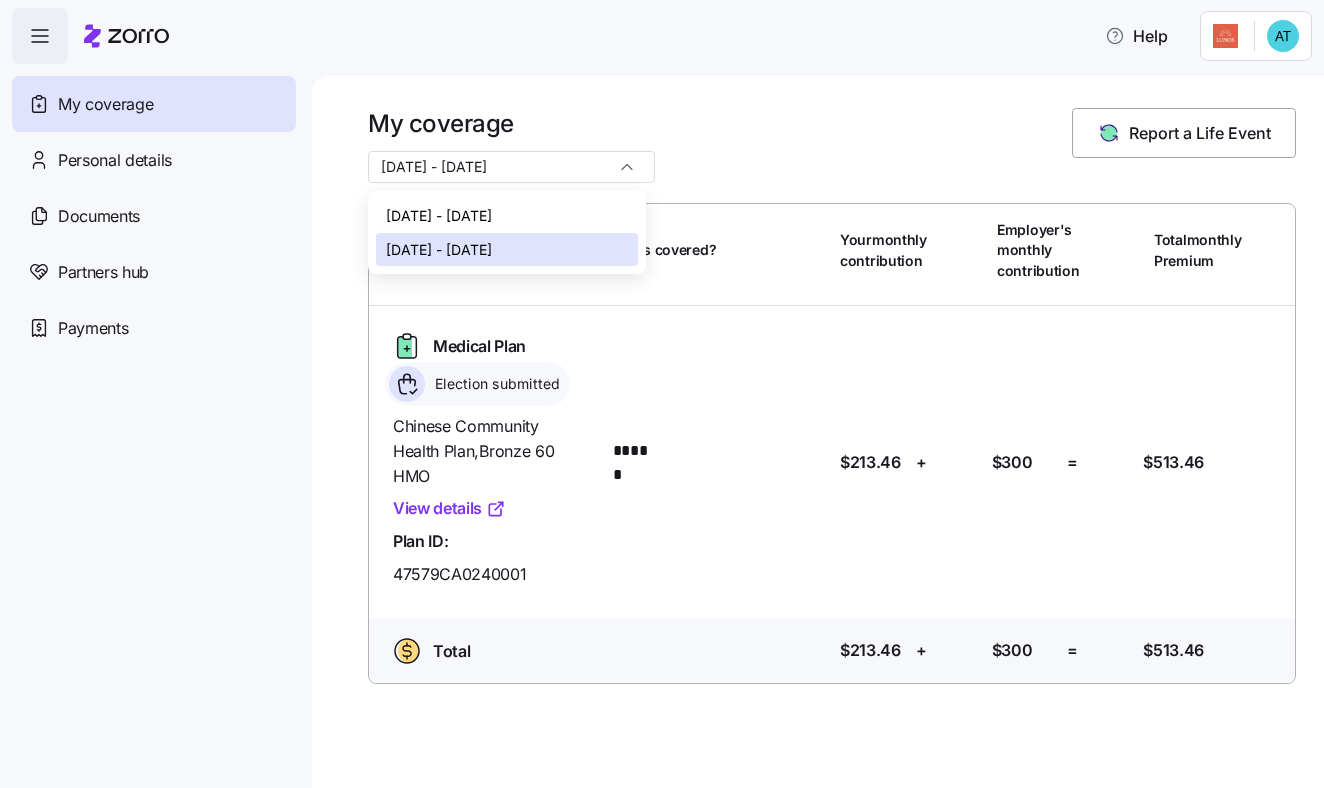 click on "[DATE] - [DATE]" at bounding box center [507, 216] 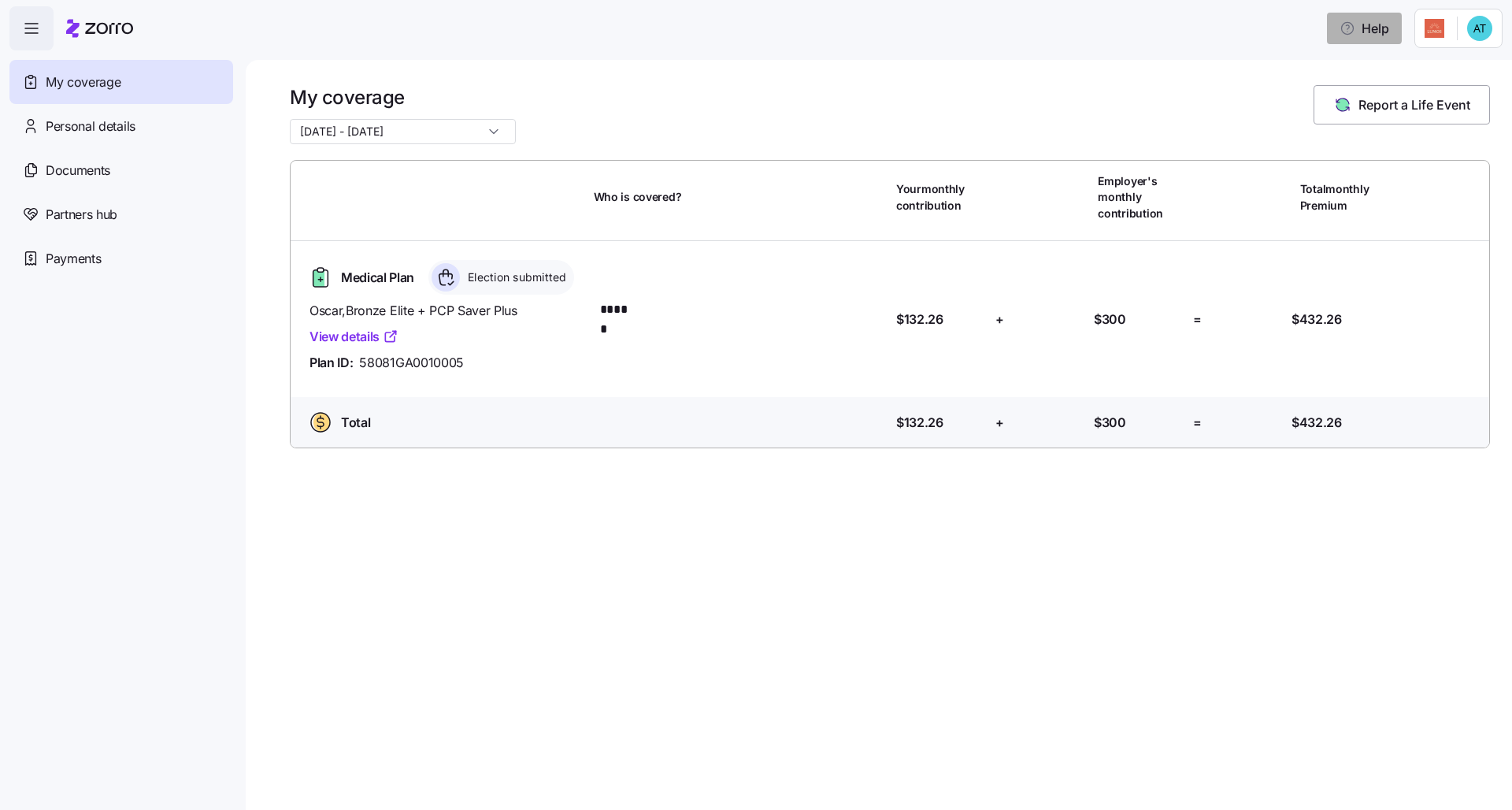 click on "Help" at bounding box center [1364, 28] 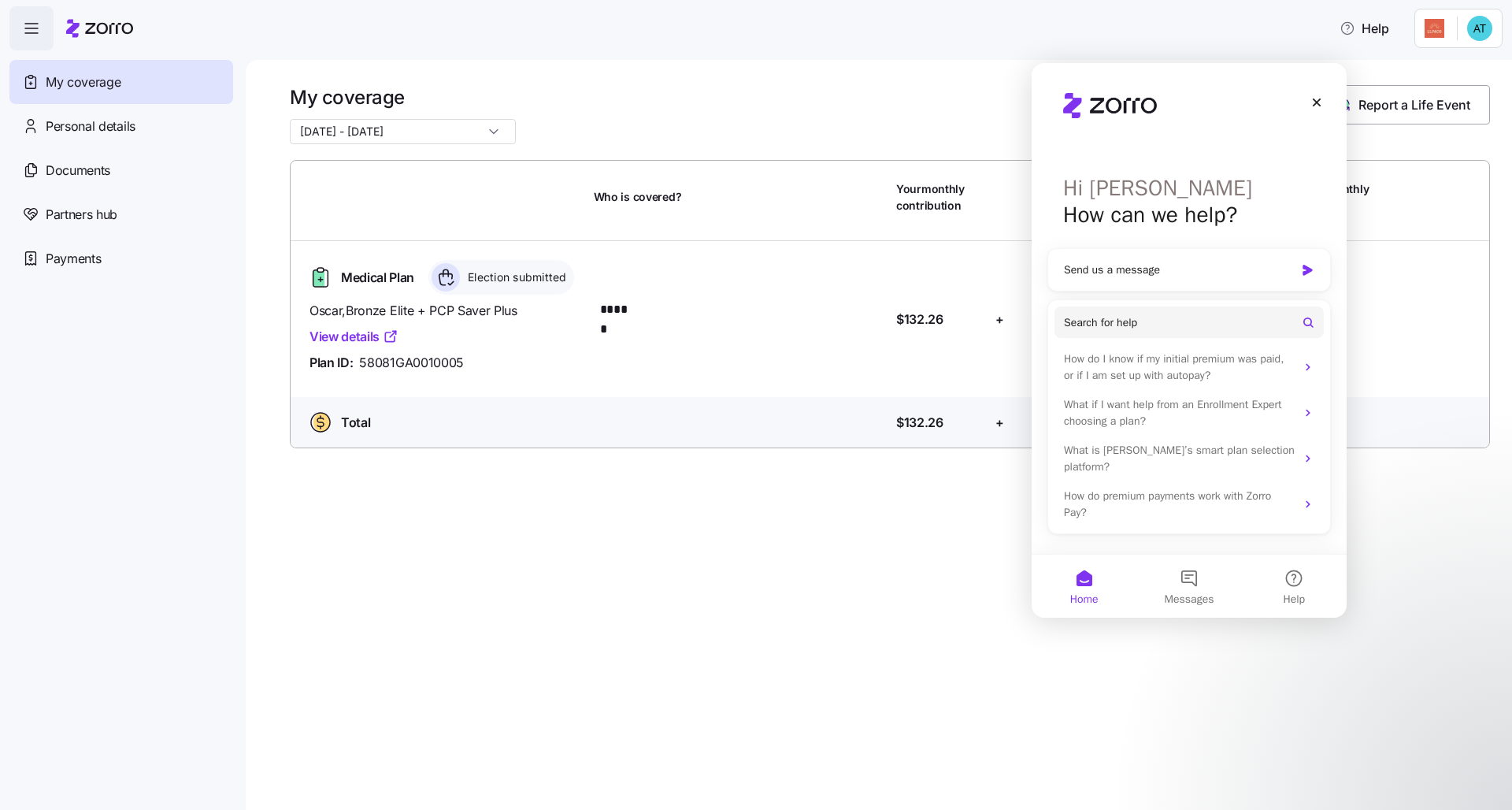 scroll, scrollTop: 0, scrollLeft: 0, axis: both 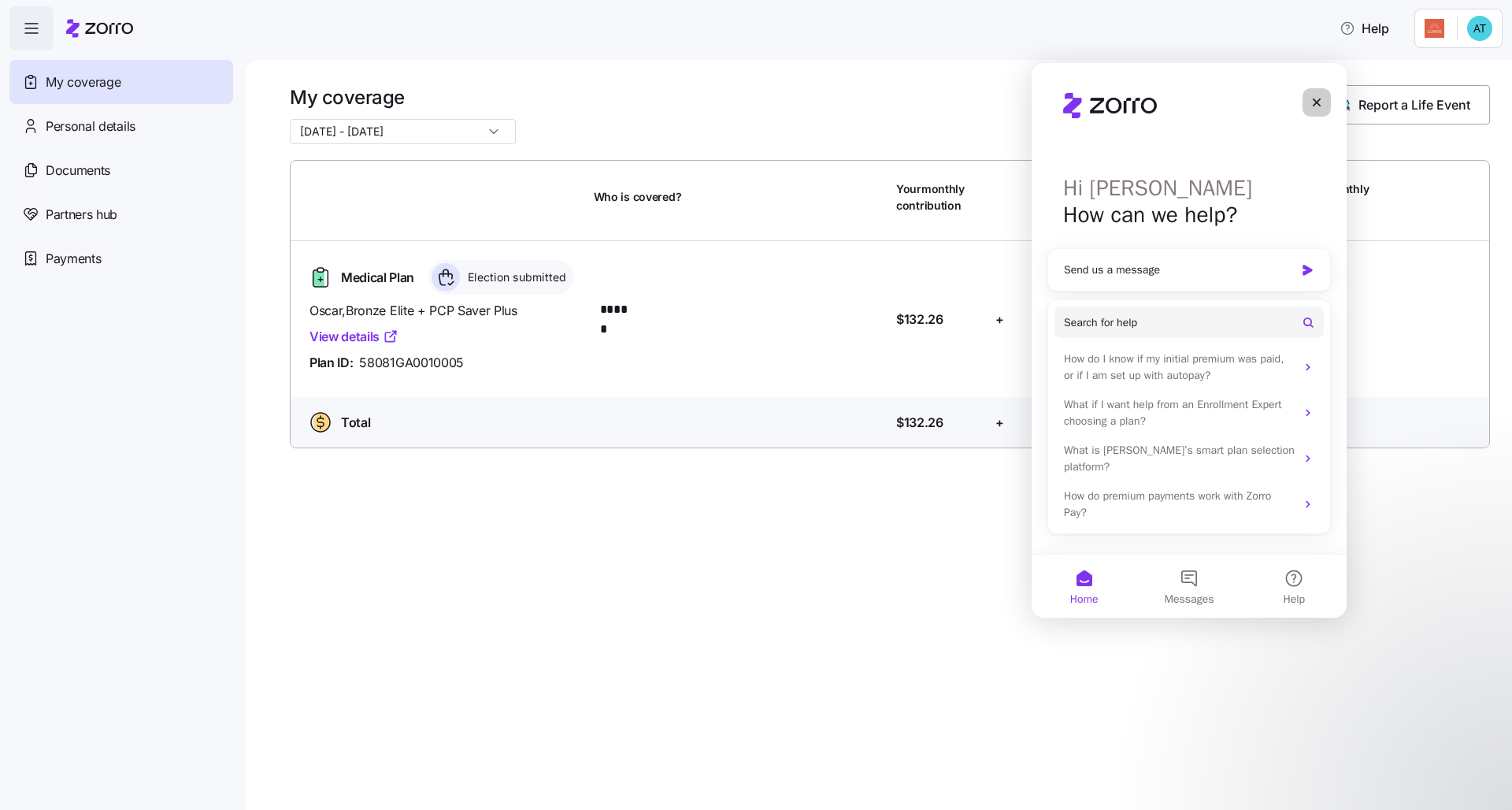 click 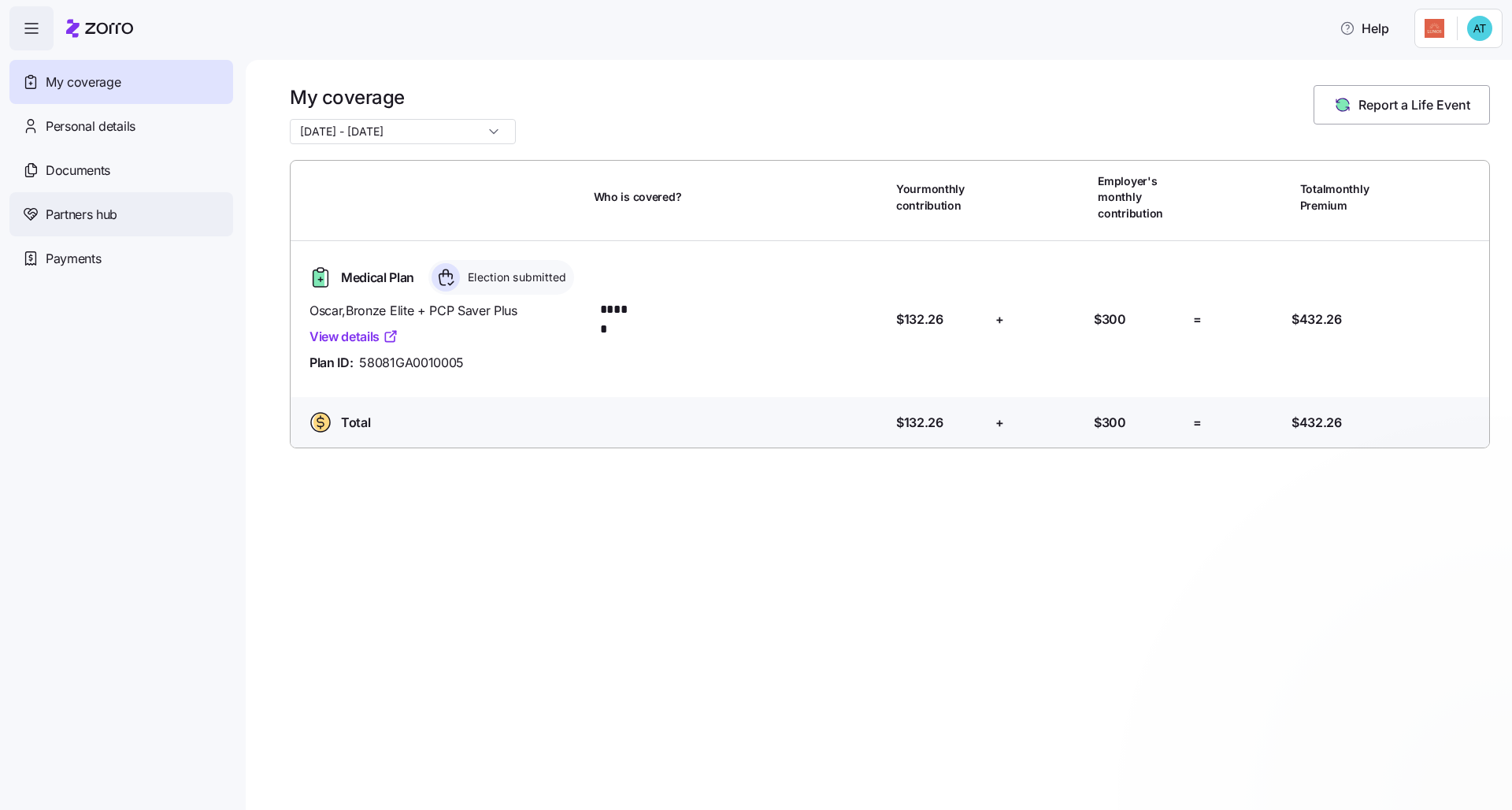 scroll, scrollTop: 0, scrollLeft: 0, axis: both 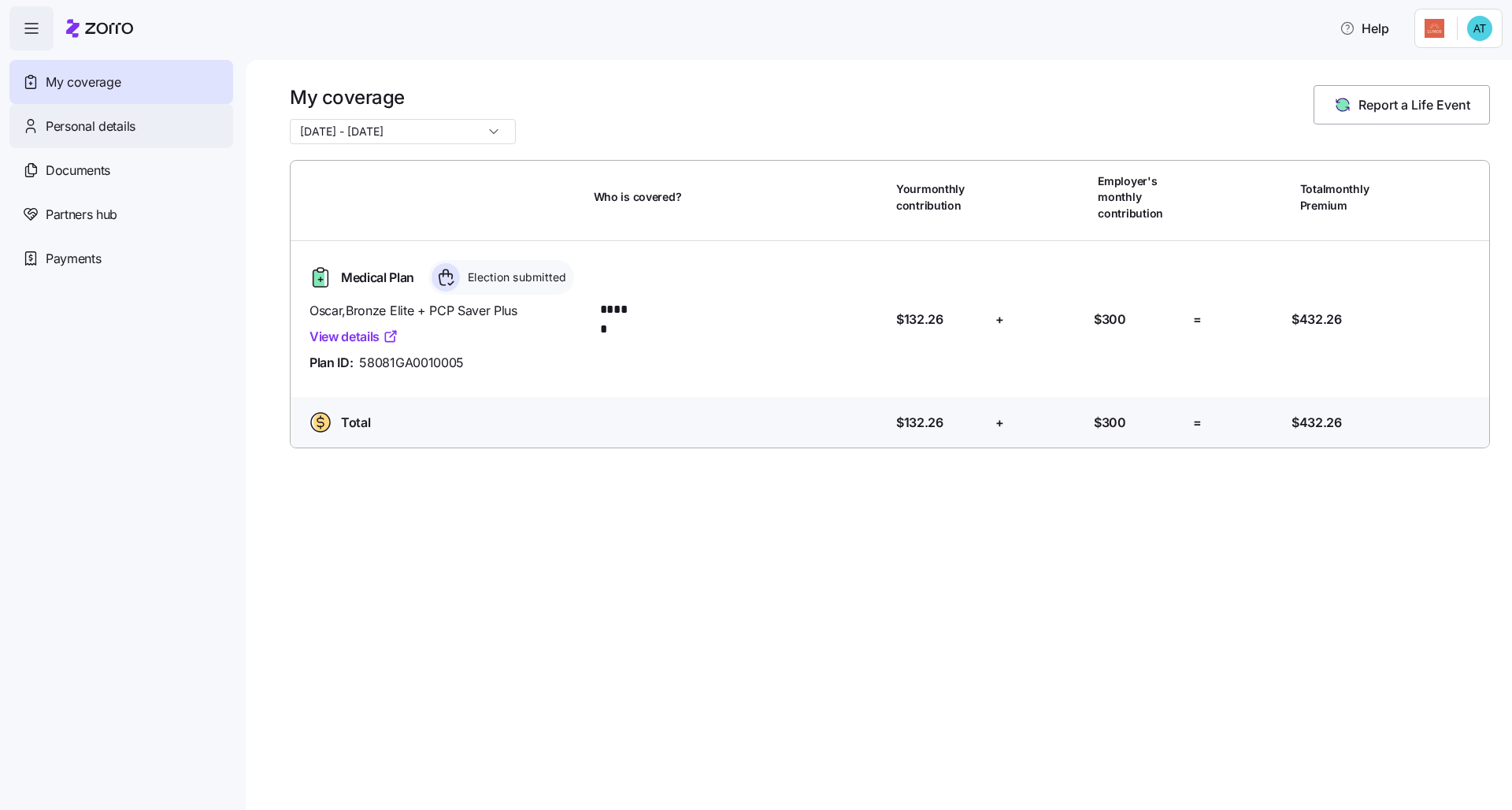 click on "Personal details" at bounding box center [91, 126] 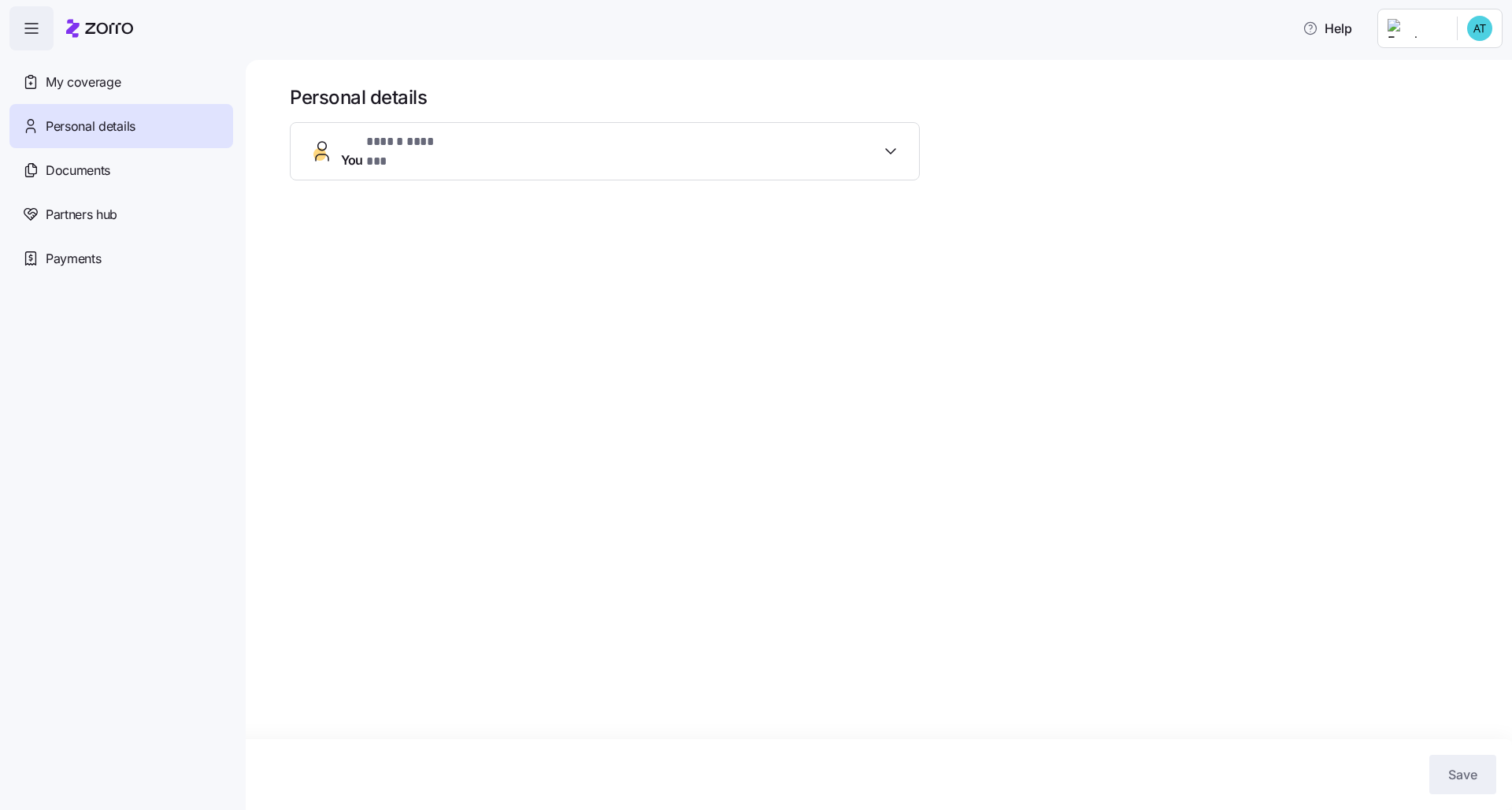 click on "You ******   ********" at bounding box center [611, 151] 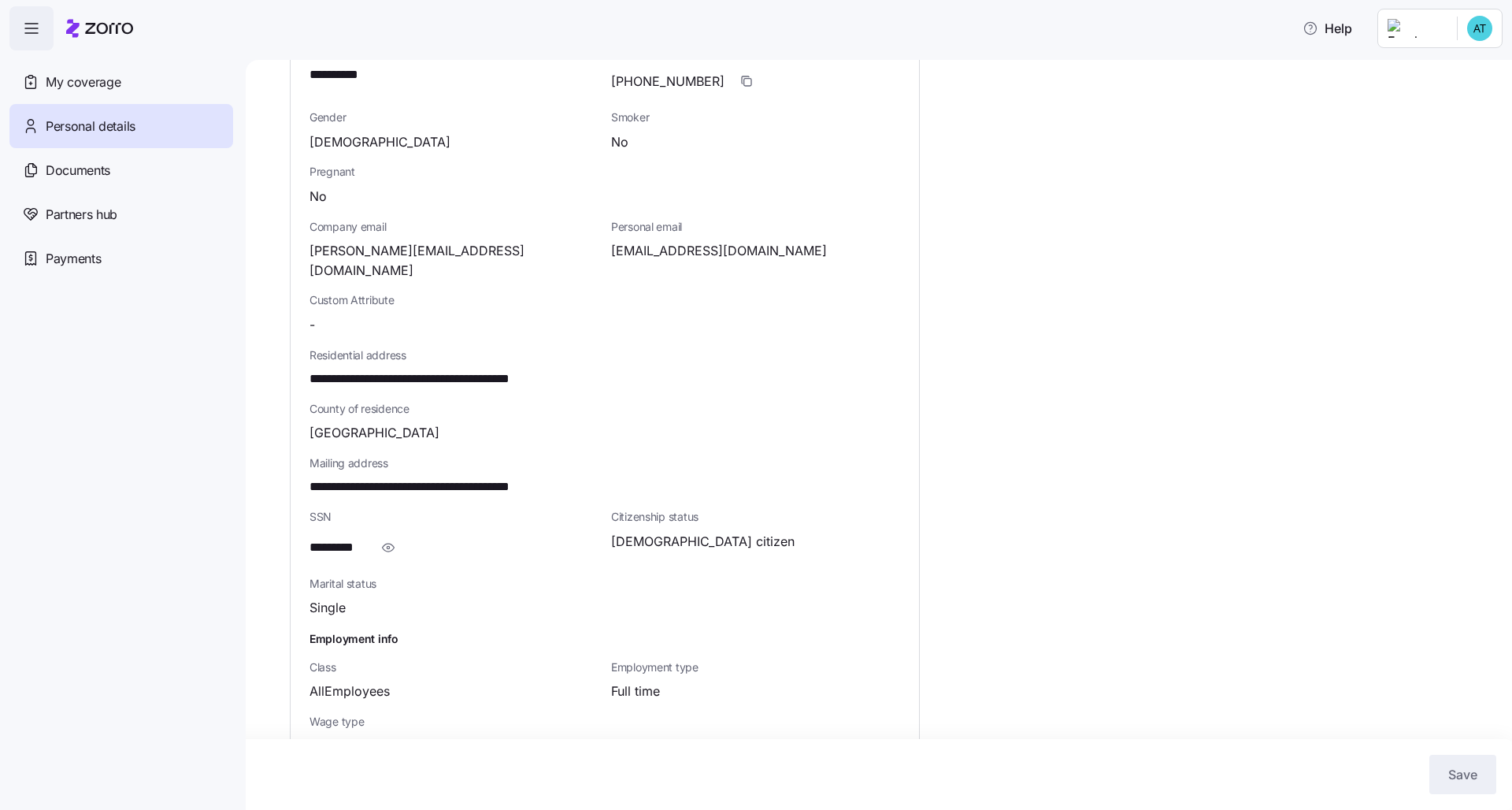 scroll, scrollTop: 0, scrollLeft: 0, axis: both 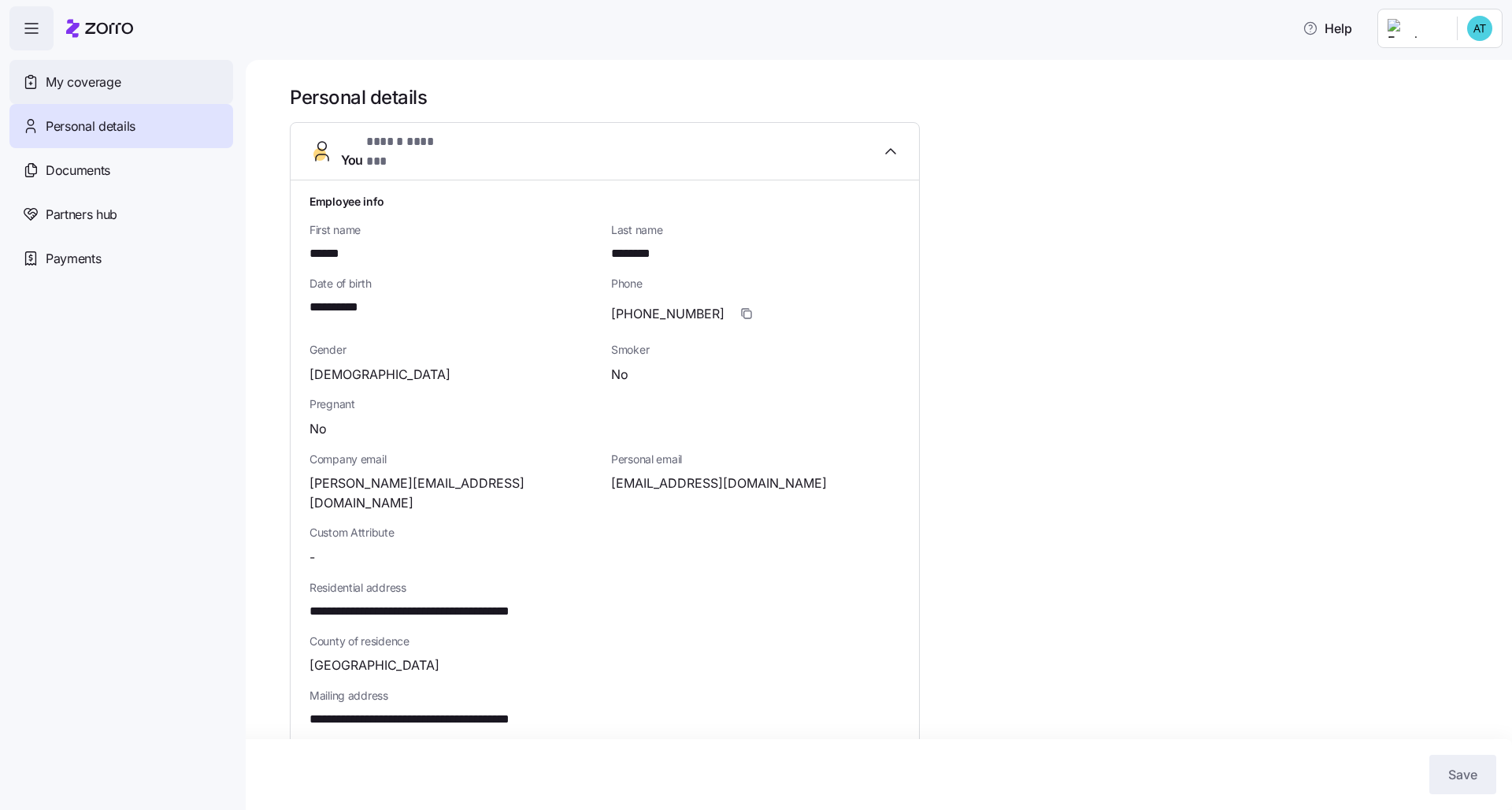 click on "My coverage" at bounding box center [121, 82] 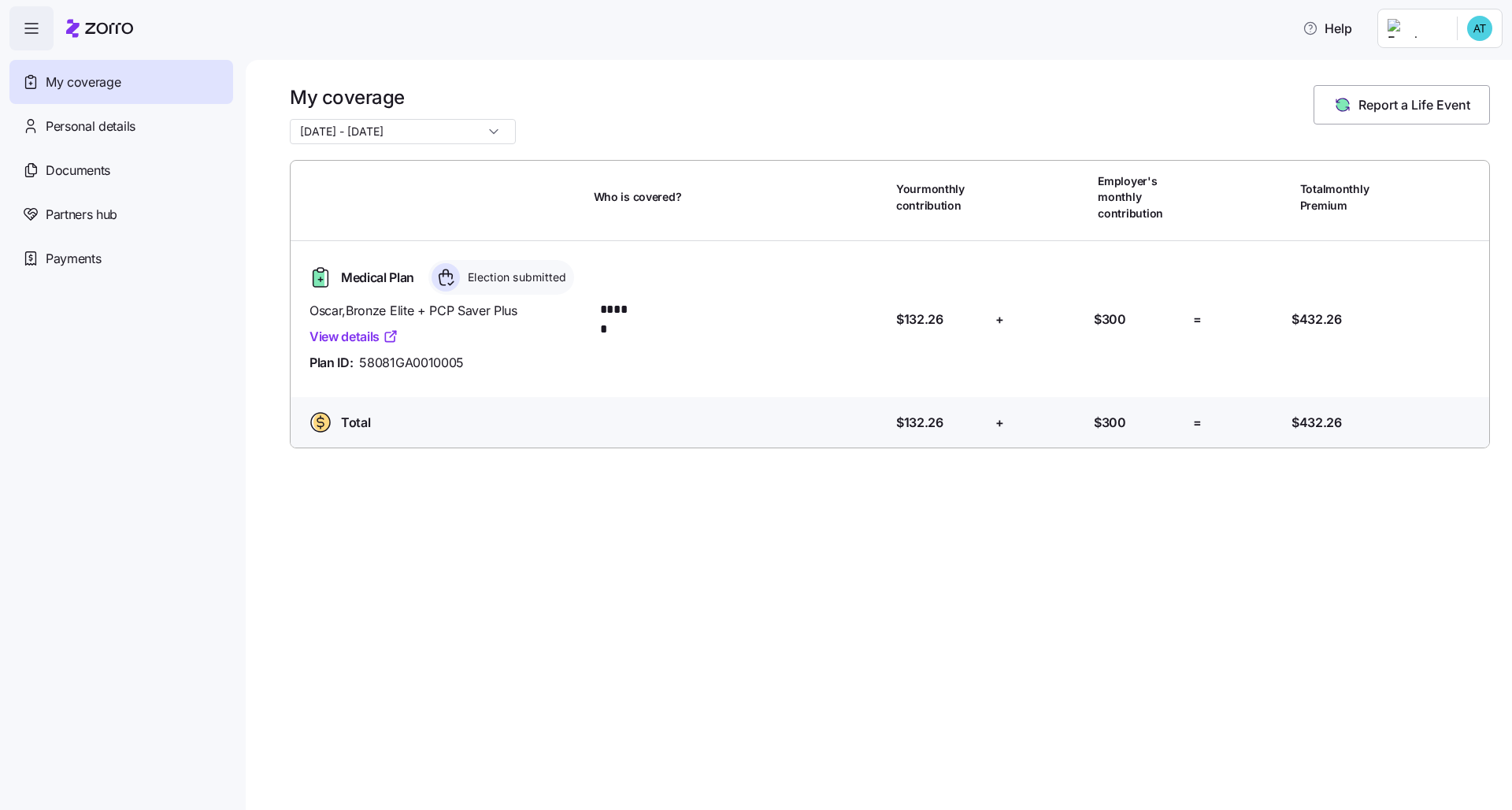click at bounding box center [32, 28] 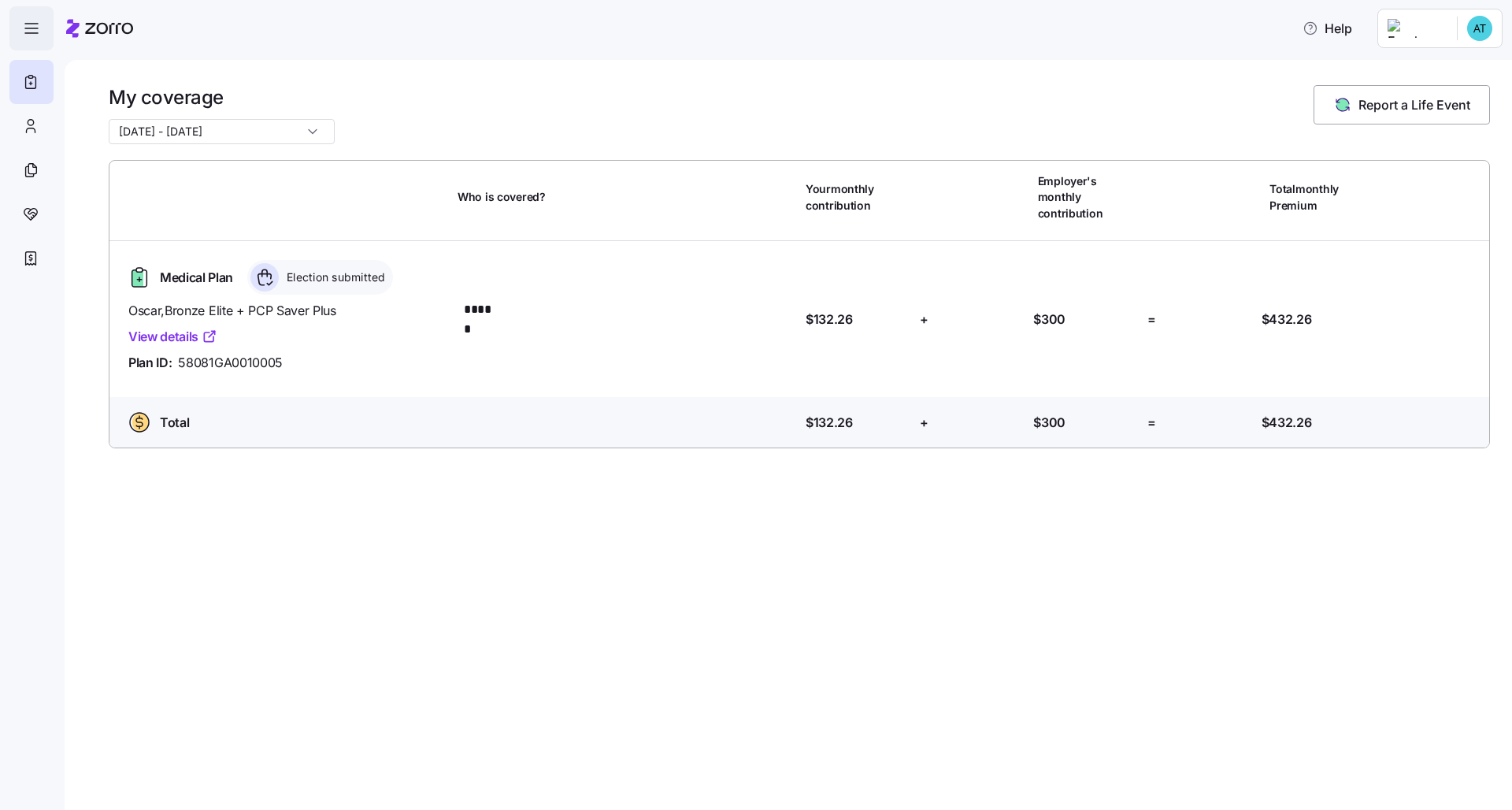 click 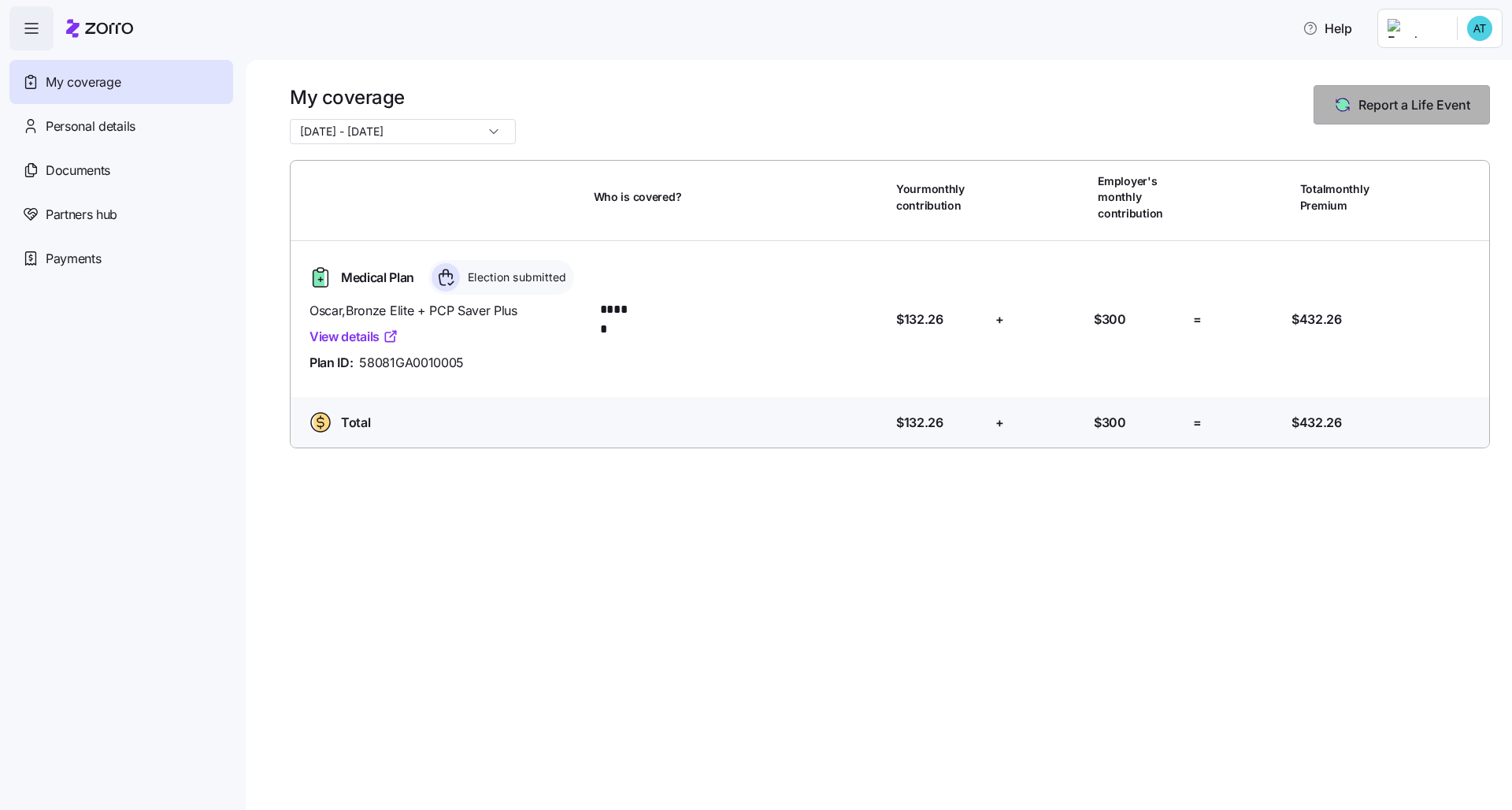 click on "Report a Life Event" at bounding box center (1414, 105) 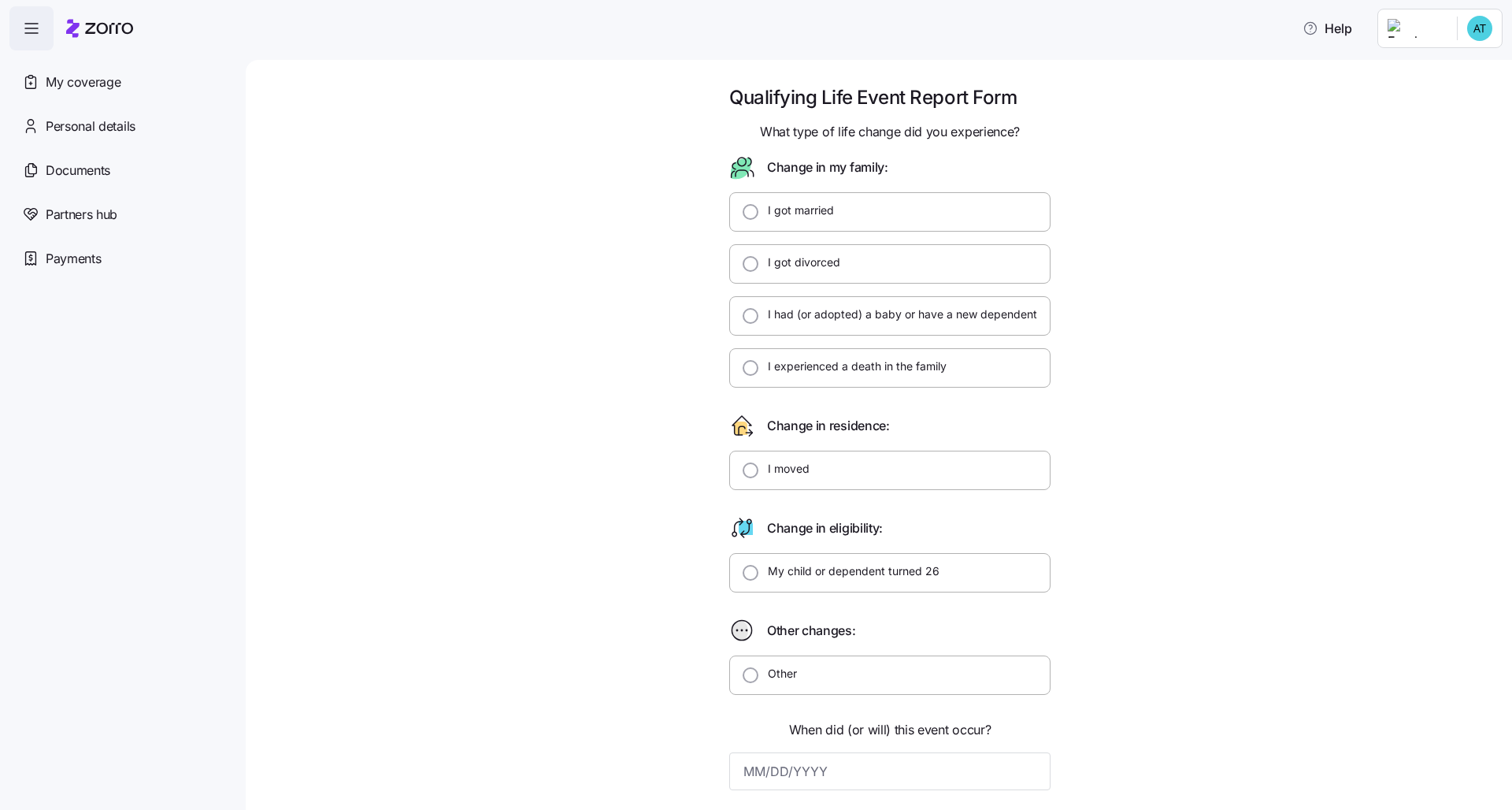 click on "I got married" at bounding box center (890, 212) 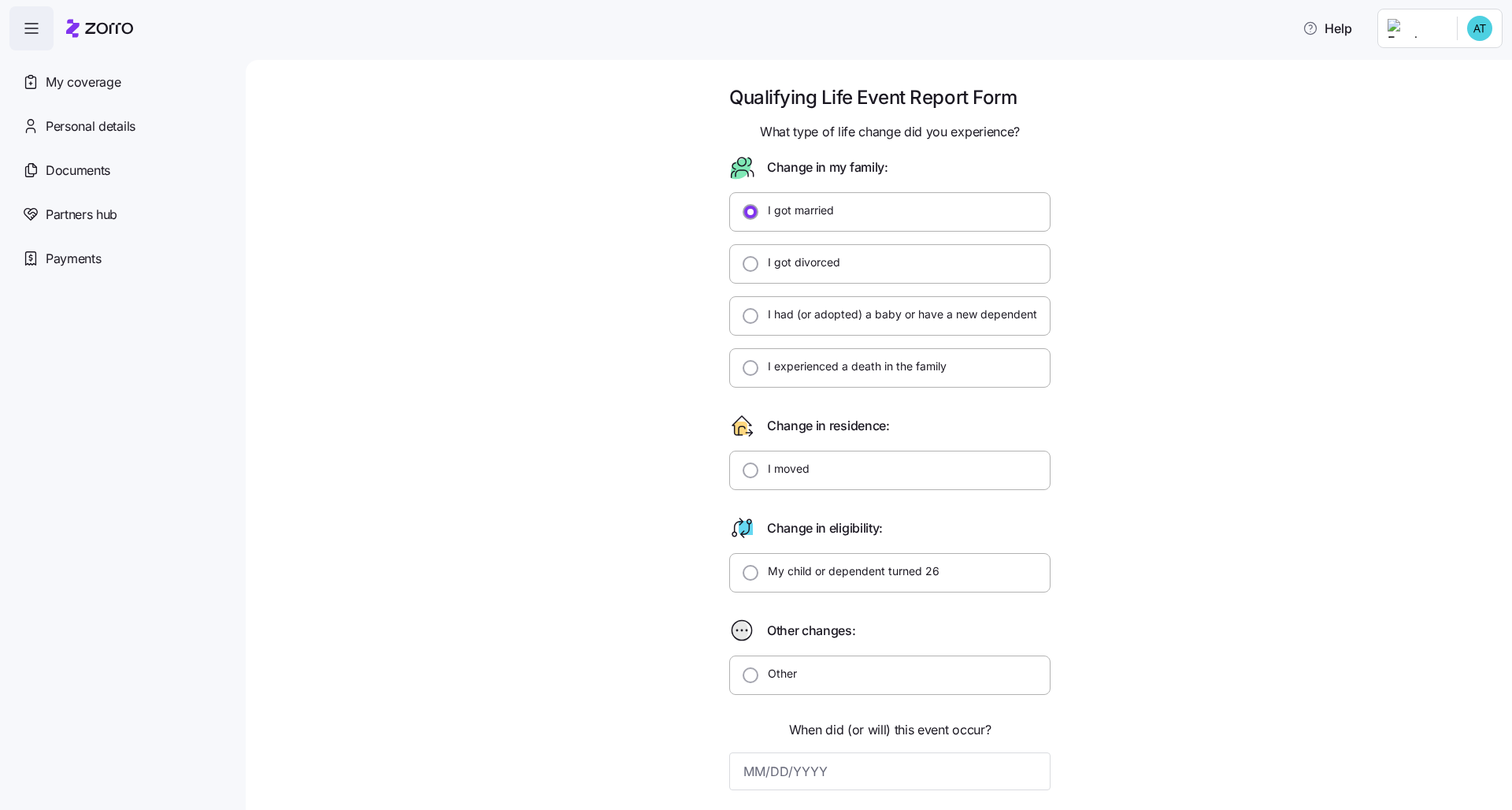 radio on "true" 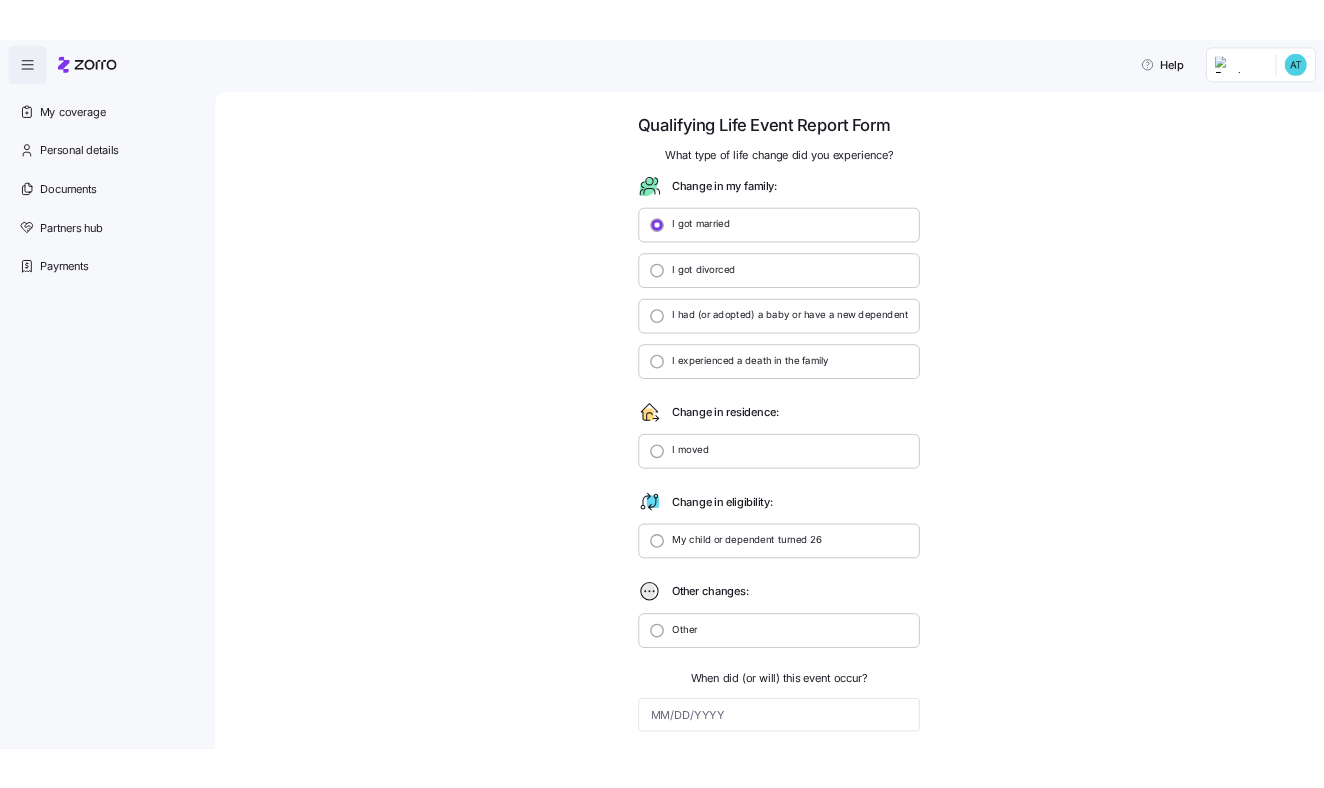 scroll, scrollTop: 133, scrollLeft: 0, axis: vertical 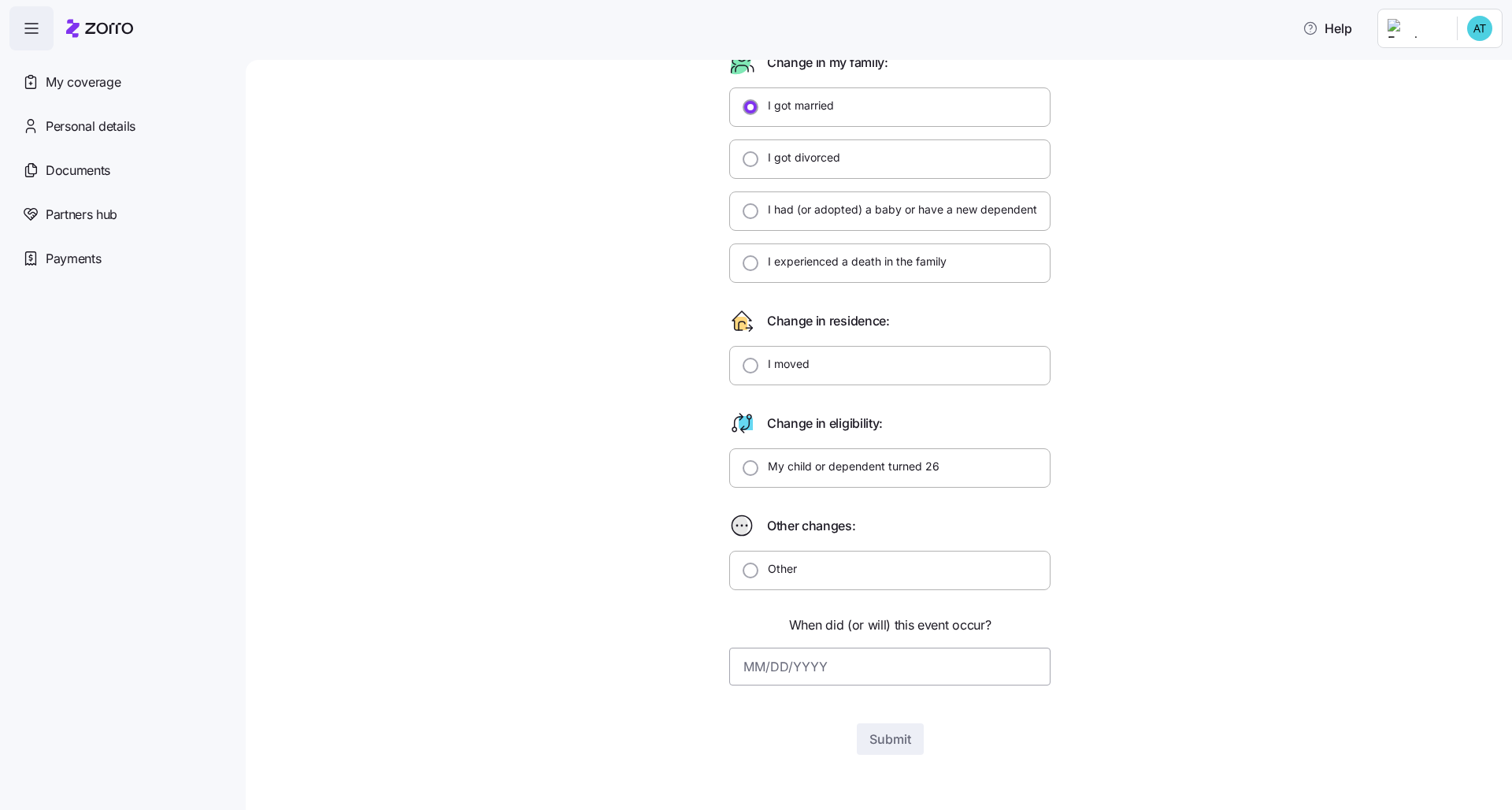 click at bounding box center [890, 667] 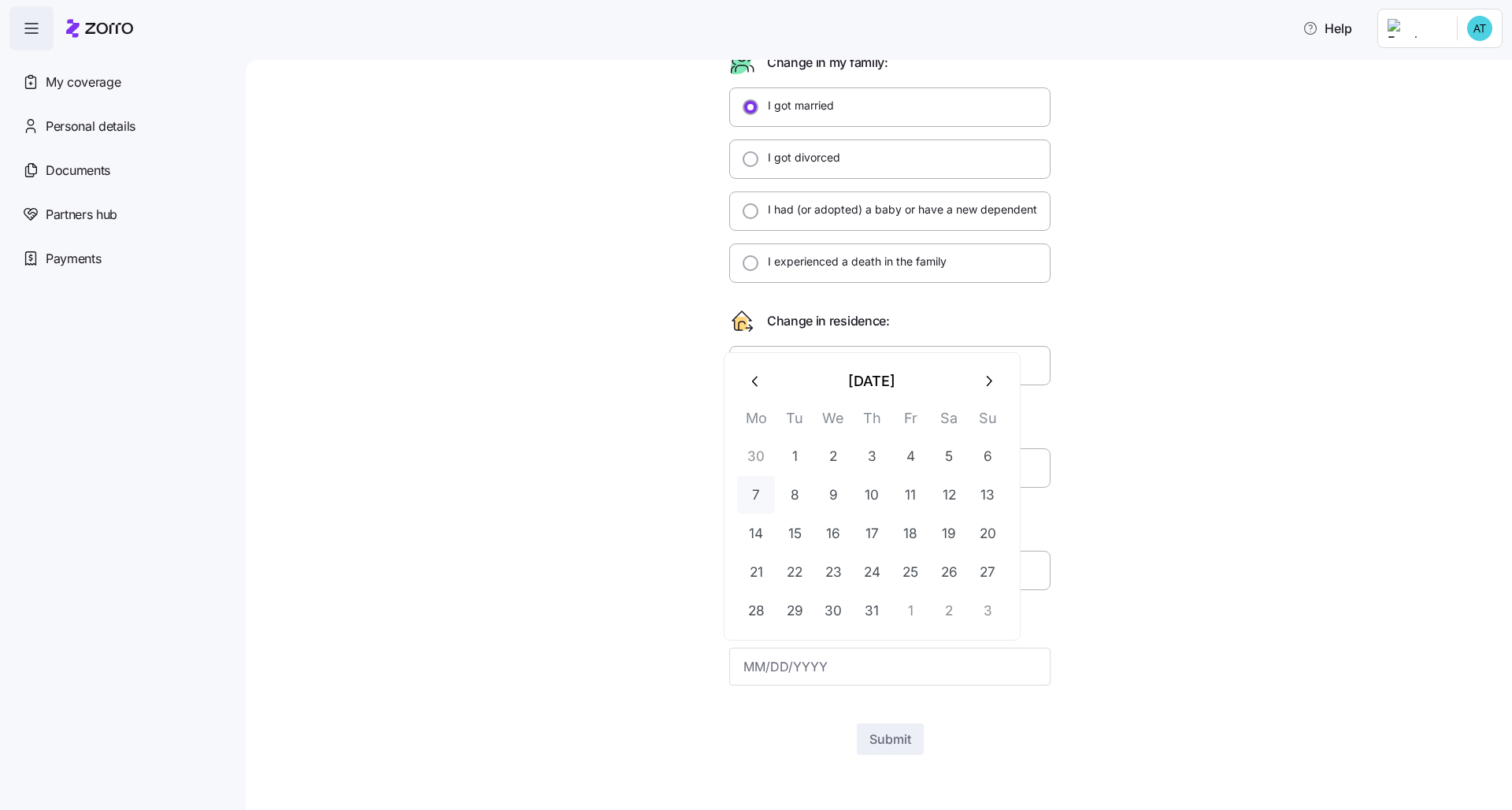 click on "7" at bounding box center (756, 495) 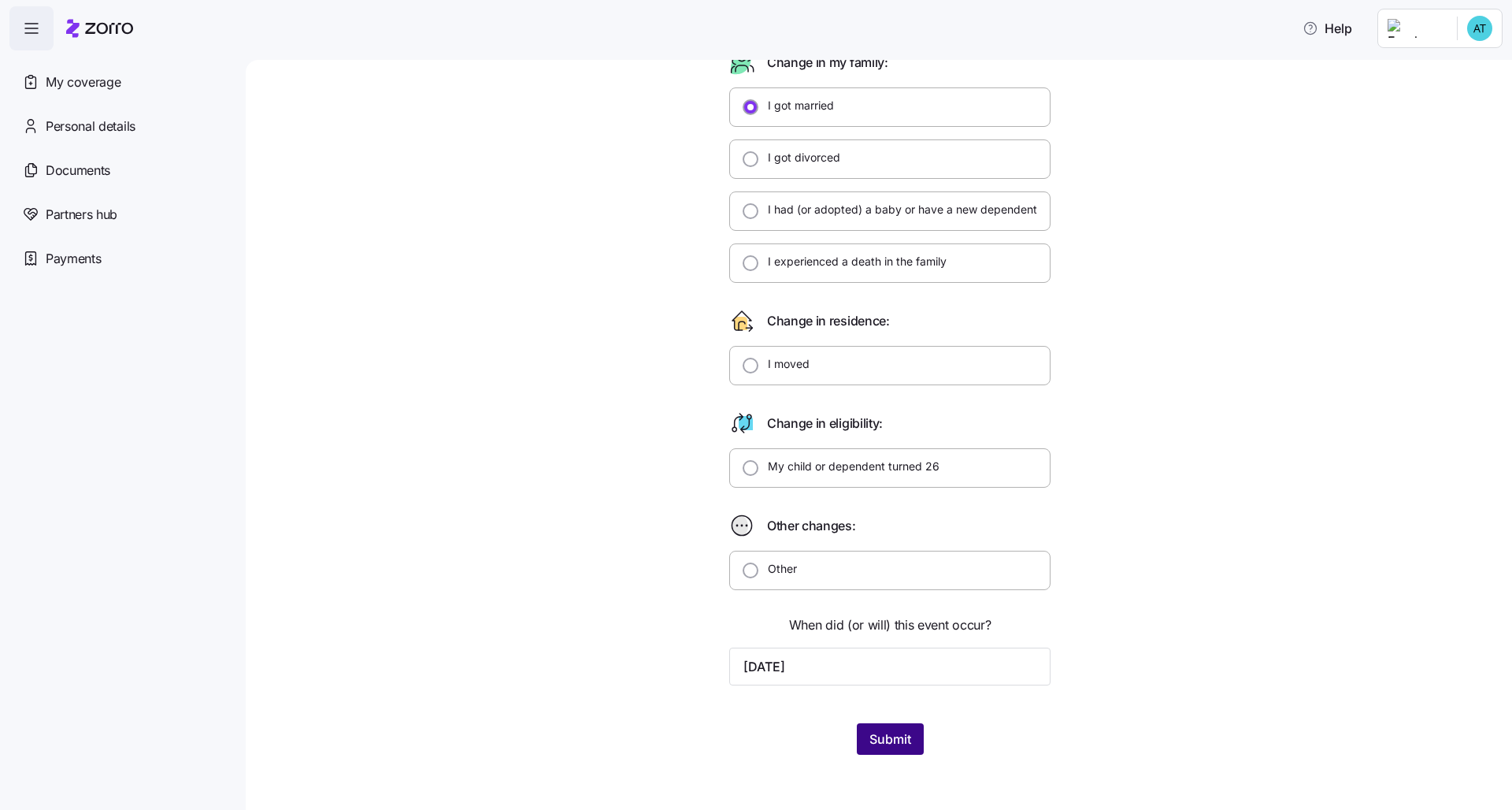 click on "Submit" at bounding box center [890, 739] 